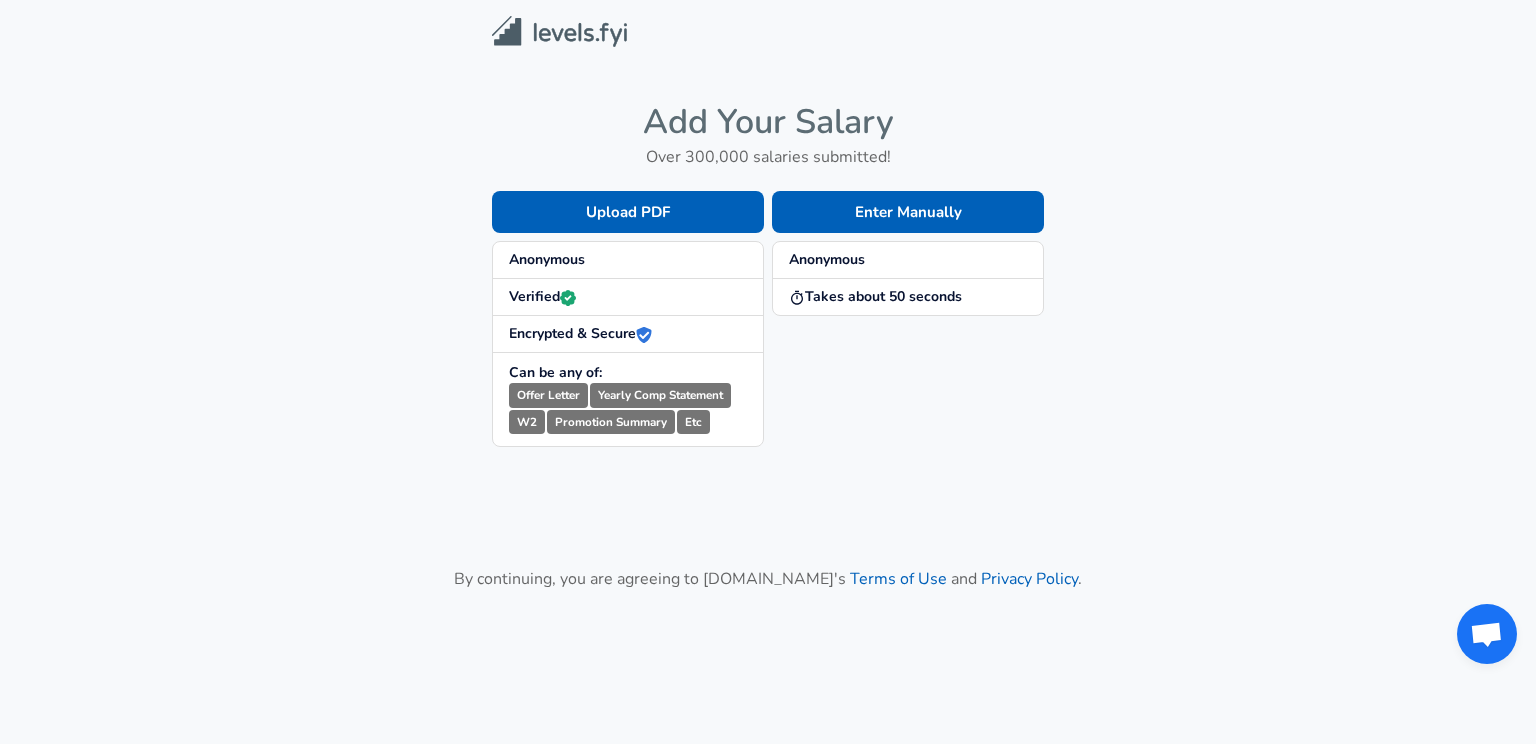 scroll, scrollTop: 0, scrollLeft: 0, axis: both 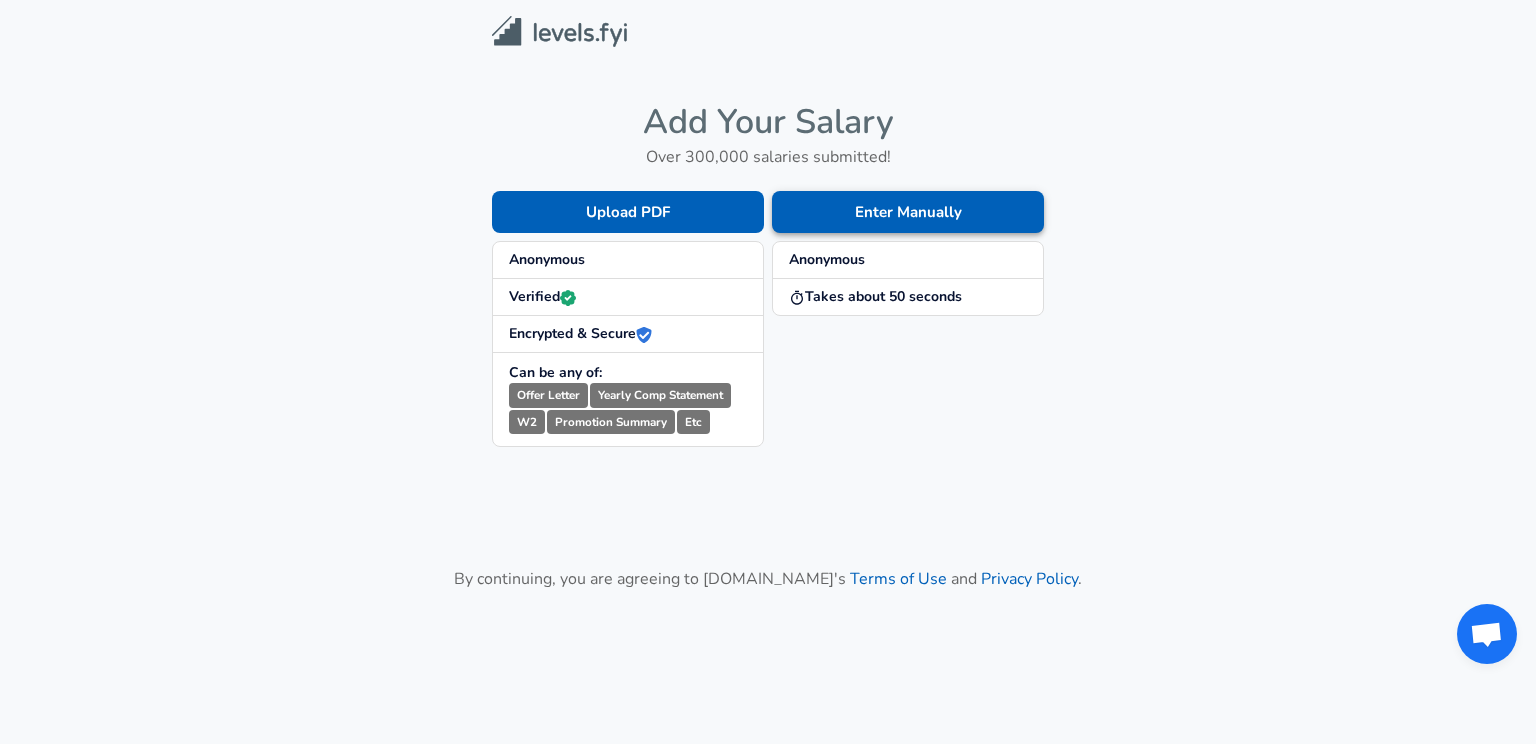 click on "Enter Manually" at bounding box center (908, 212) 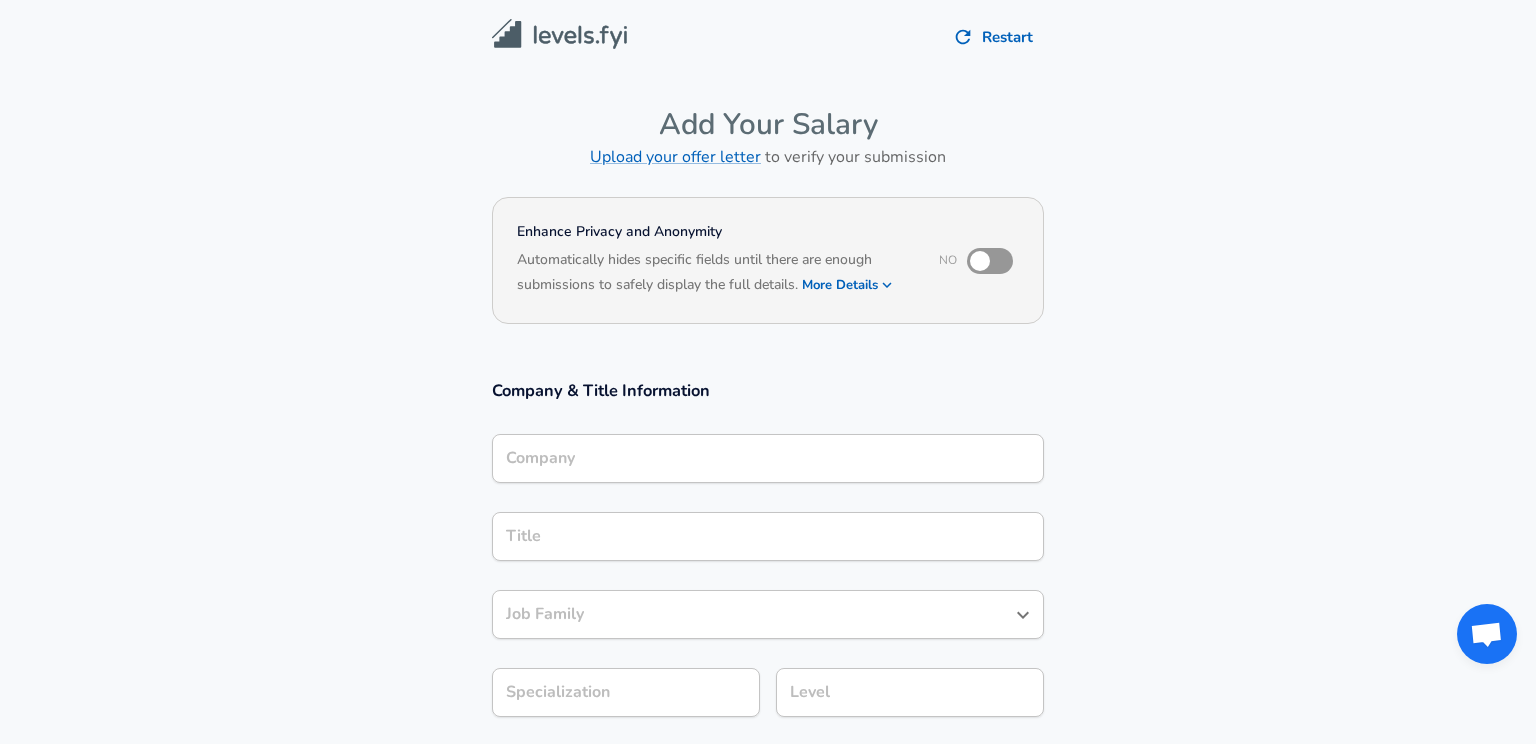 scroll, scrollTop: 143, scrollLeft: 0, axis: vertical 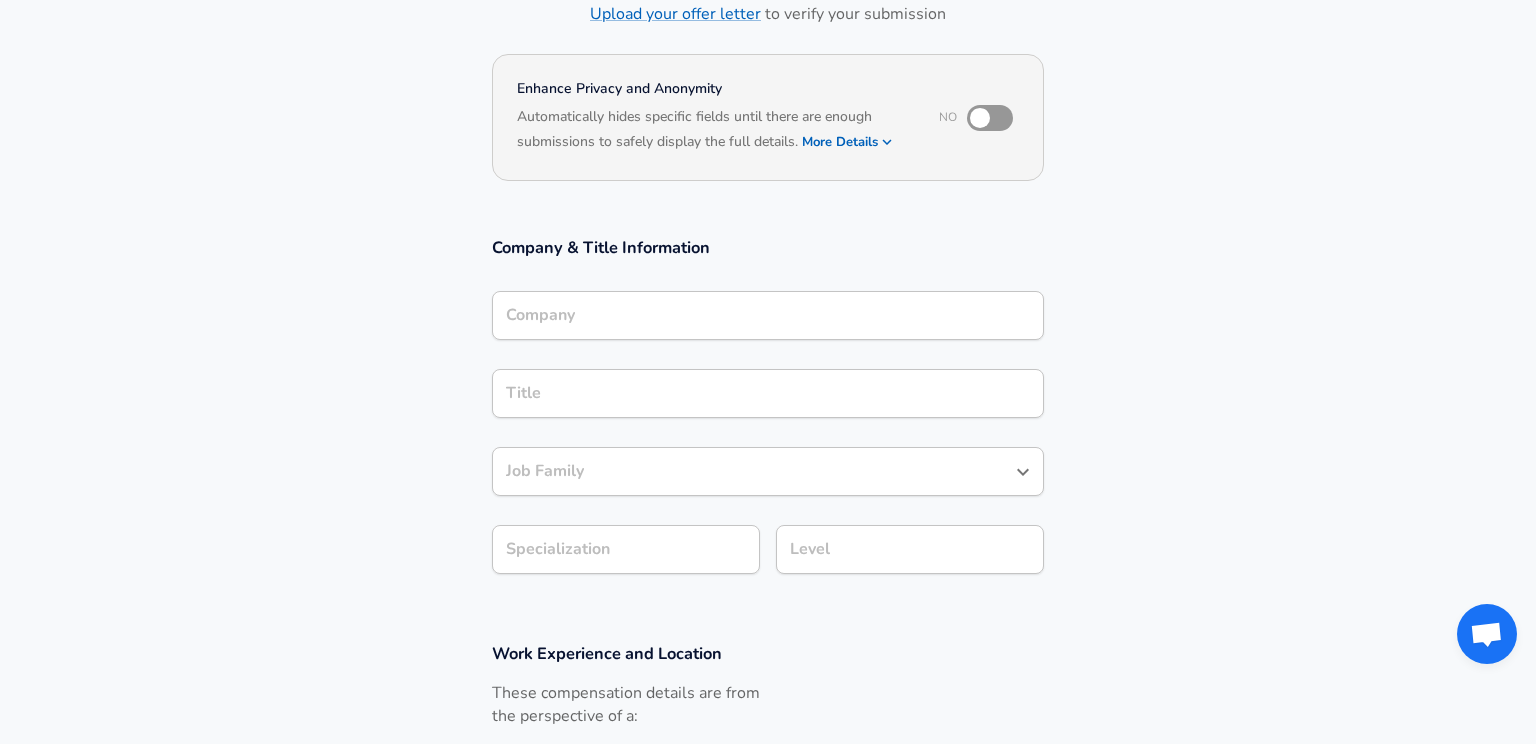 click on "Company" at bounding box center [768, 315] 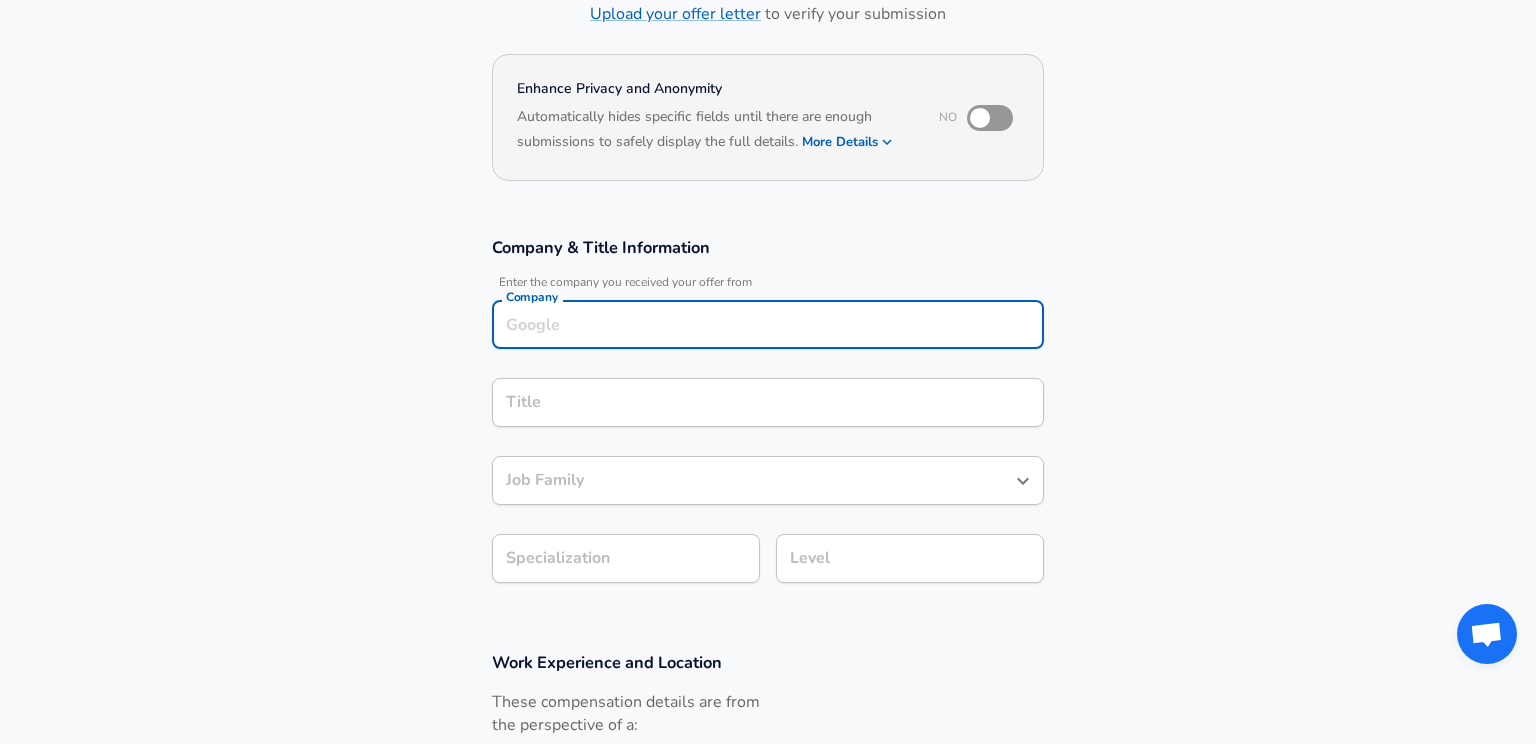 scroll, scrollTop: 163, scrollLeft: 0, axis: vertical 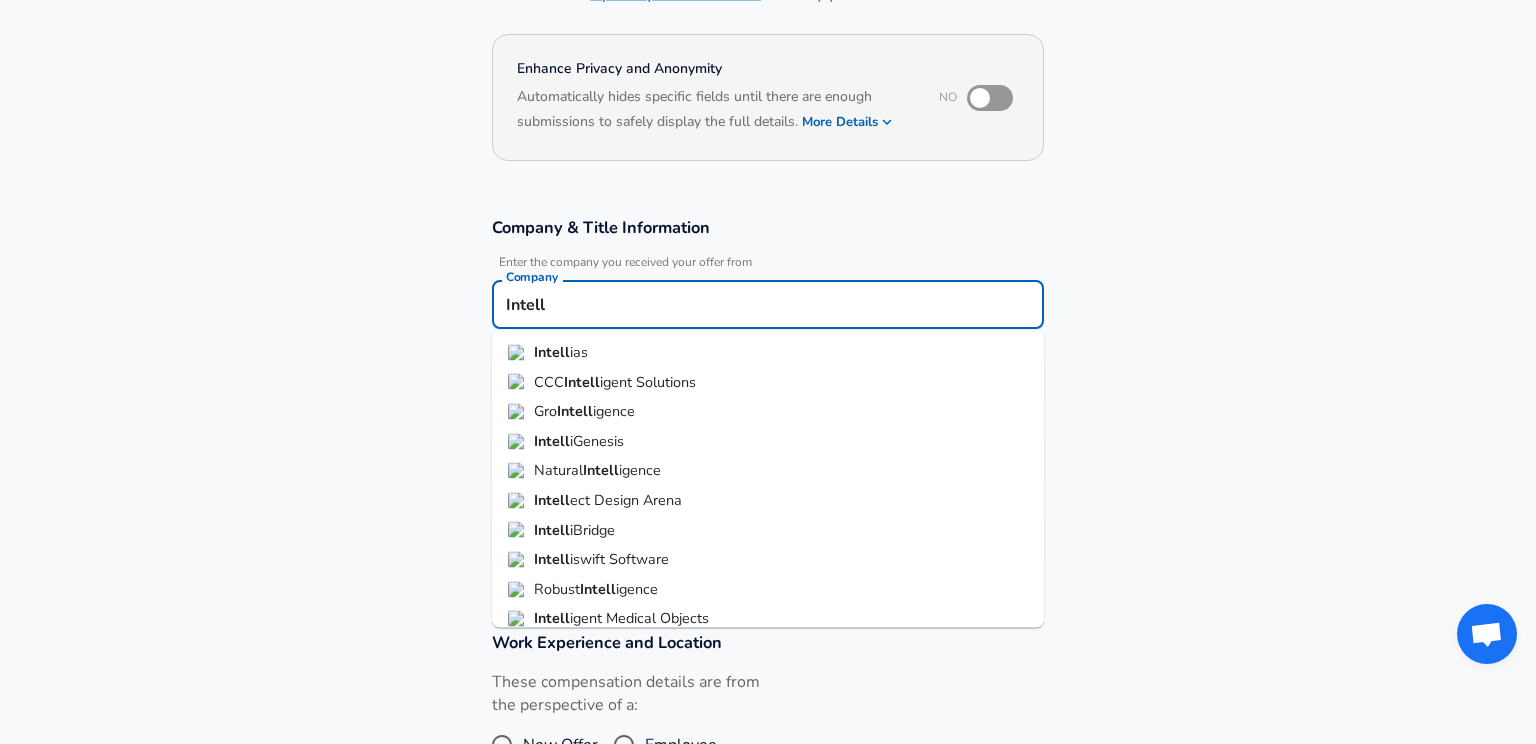click on "Intell ias" at bounding box center [768, 353] 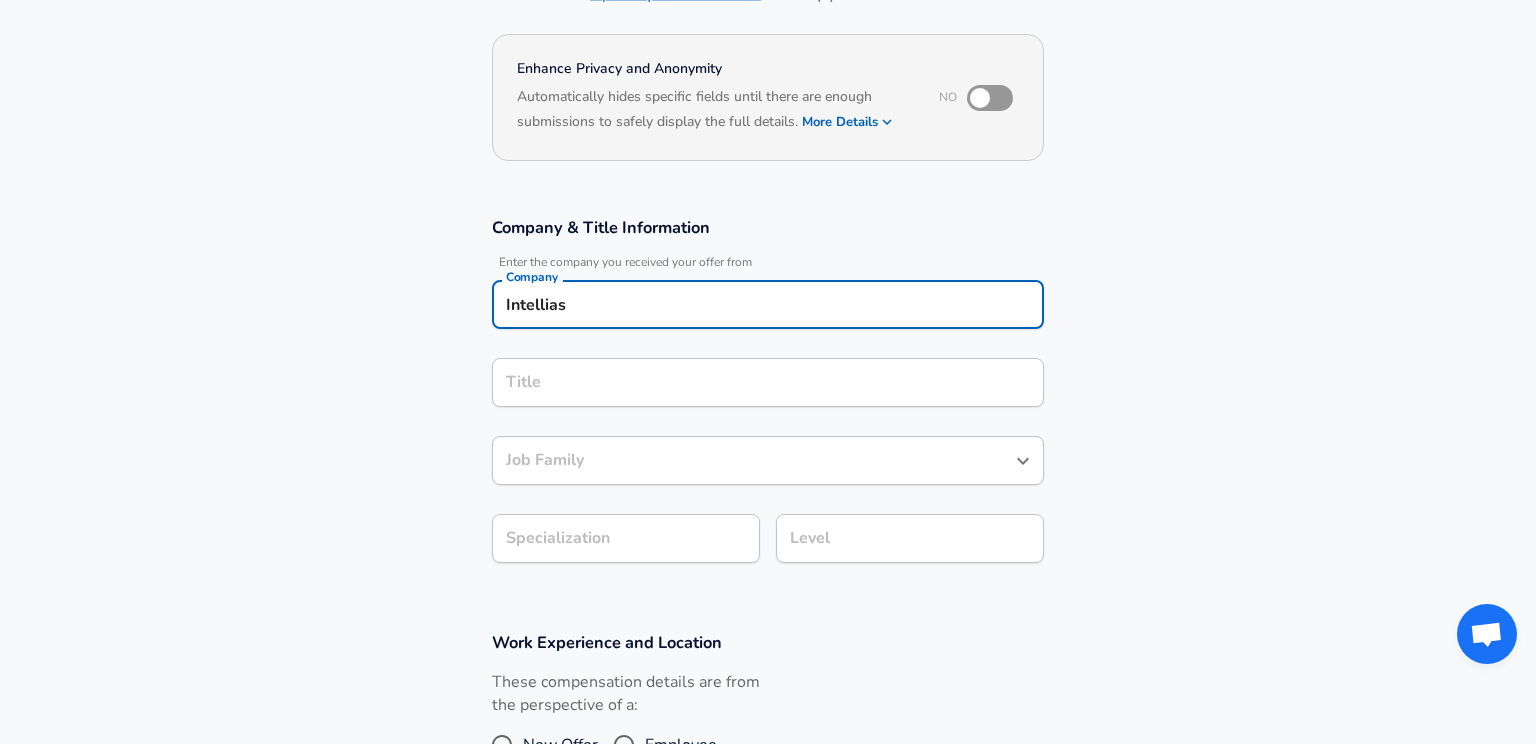 type on "Intellias" 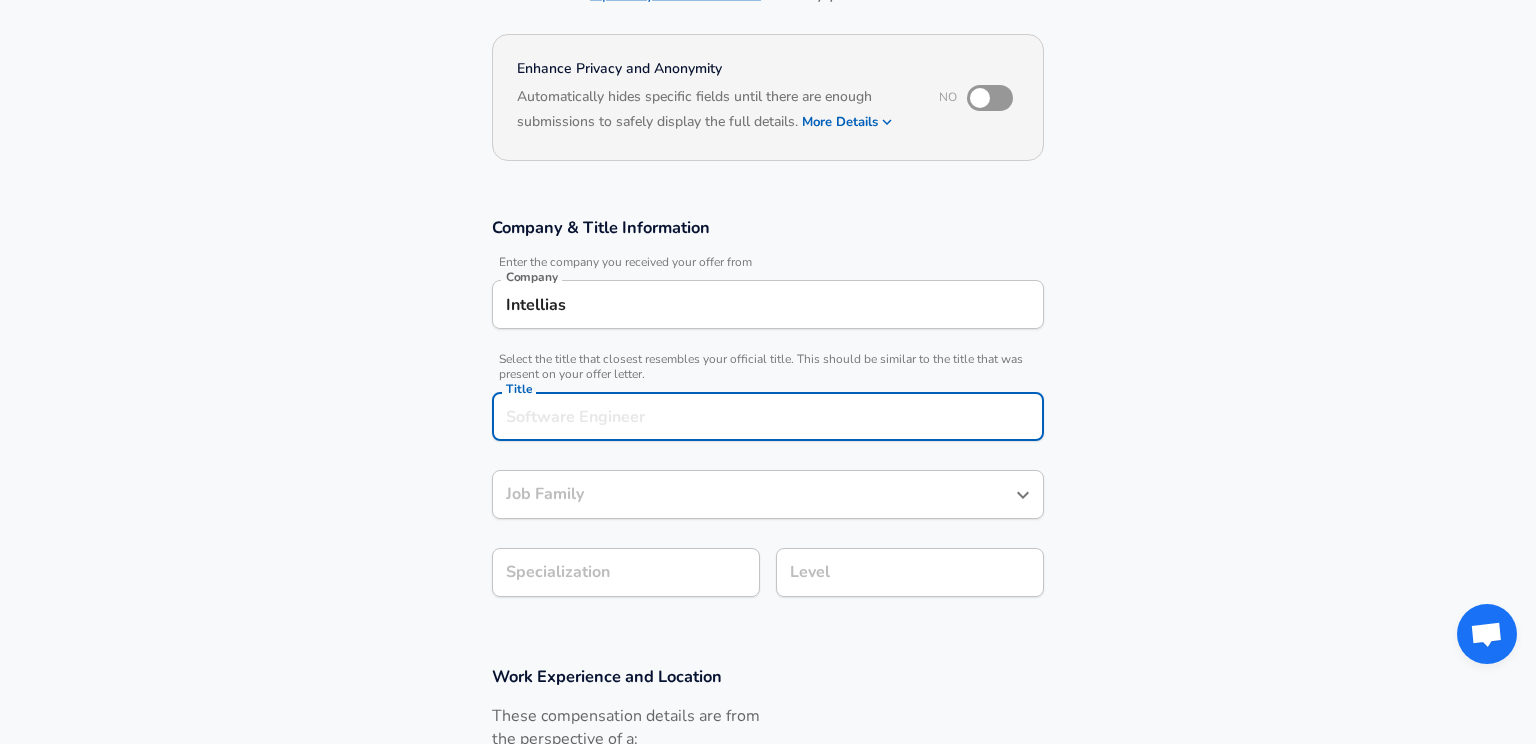 scroll, scrollTop: 203, scrollLeft: 0, axis: vertical 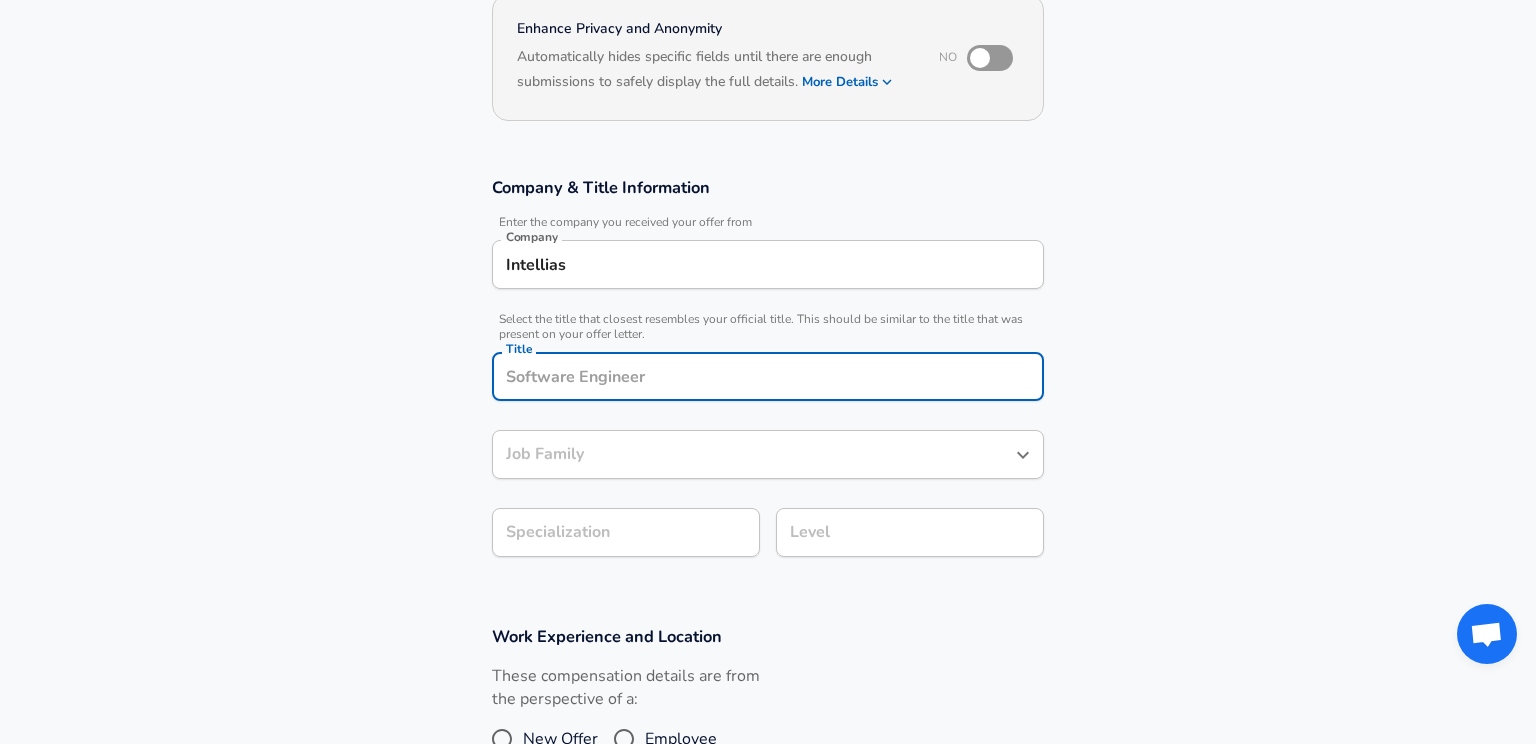 type on "S" 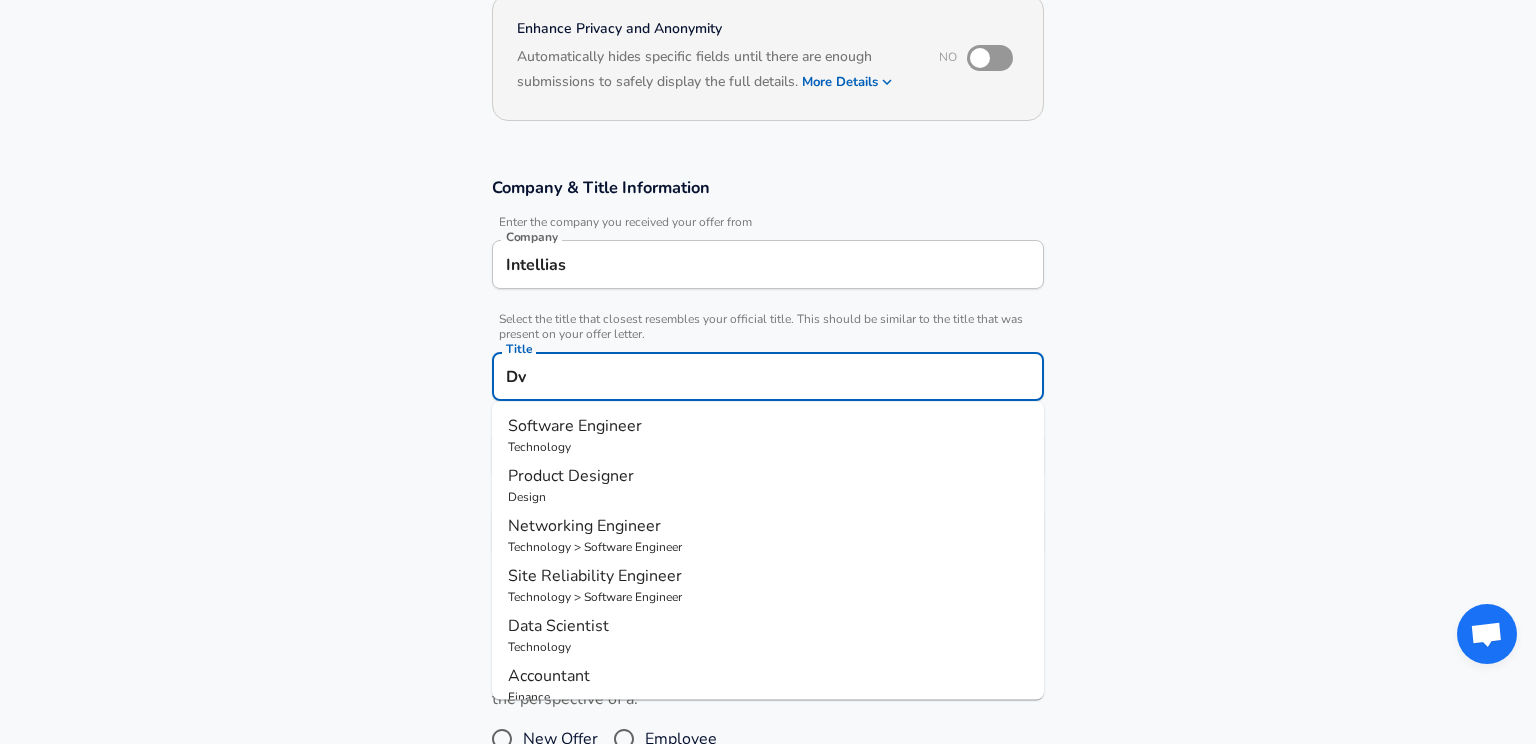 type on "D" 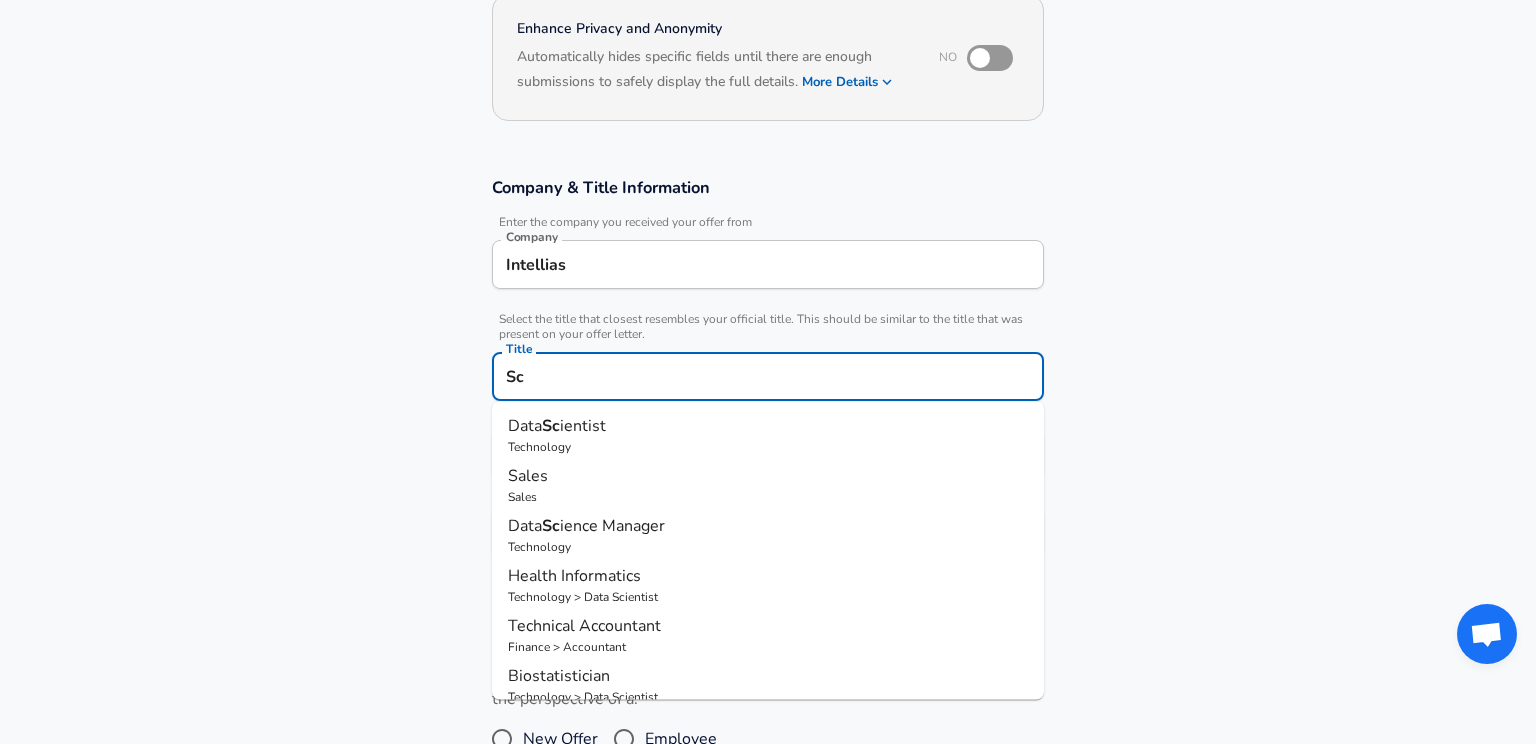 type on "S" 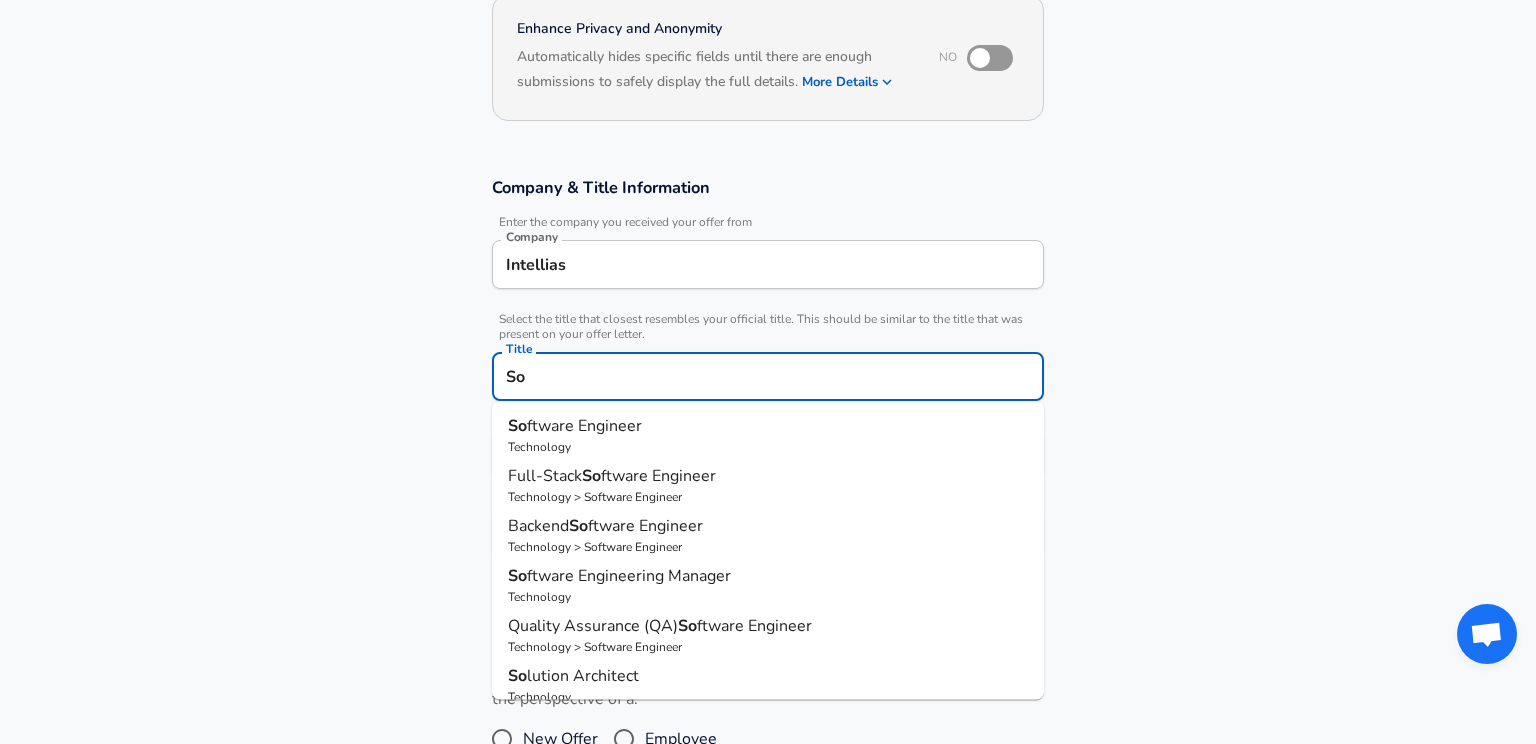 click on "So ftware Engineer" at bounding box center [768, 426] 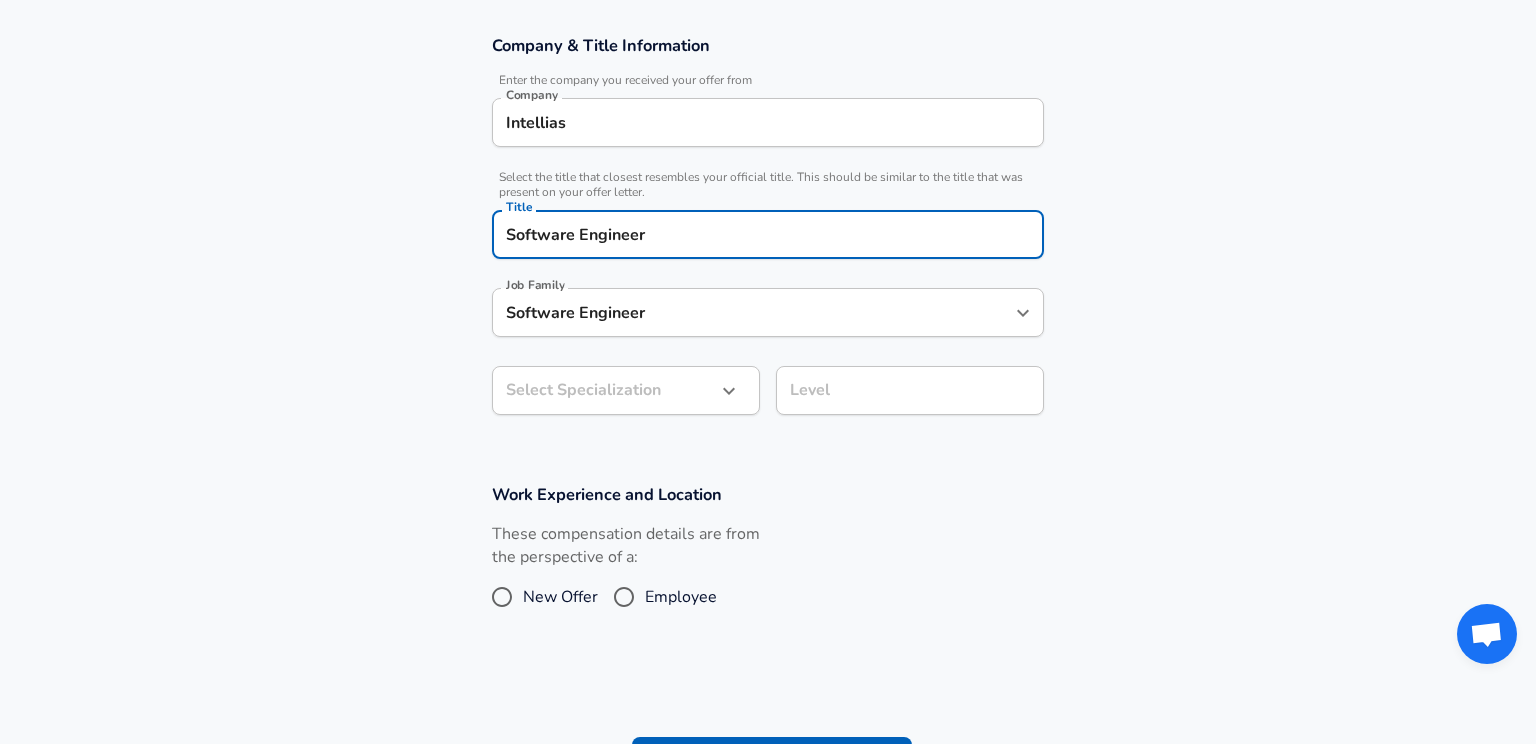 scroll, scrollTop: 391, scrollLeft: 0, axis: vertical 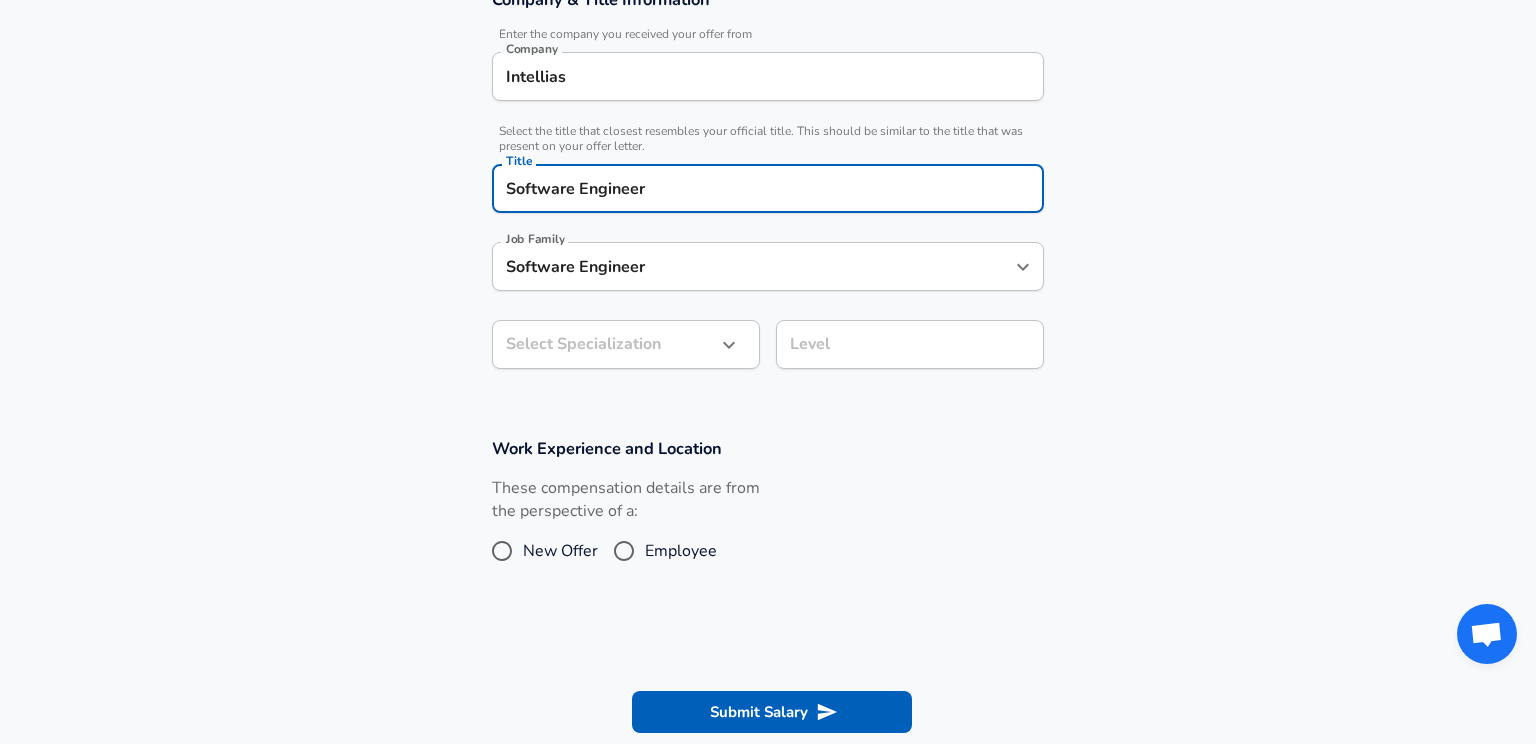 type on "Software Engineer" 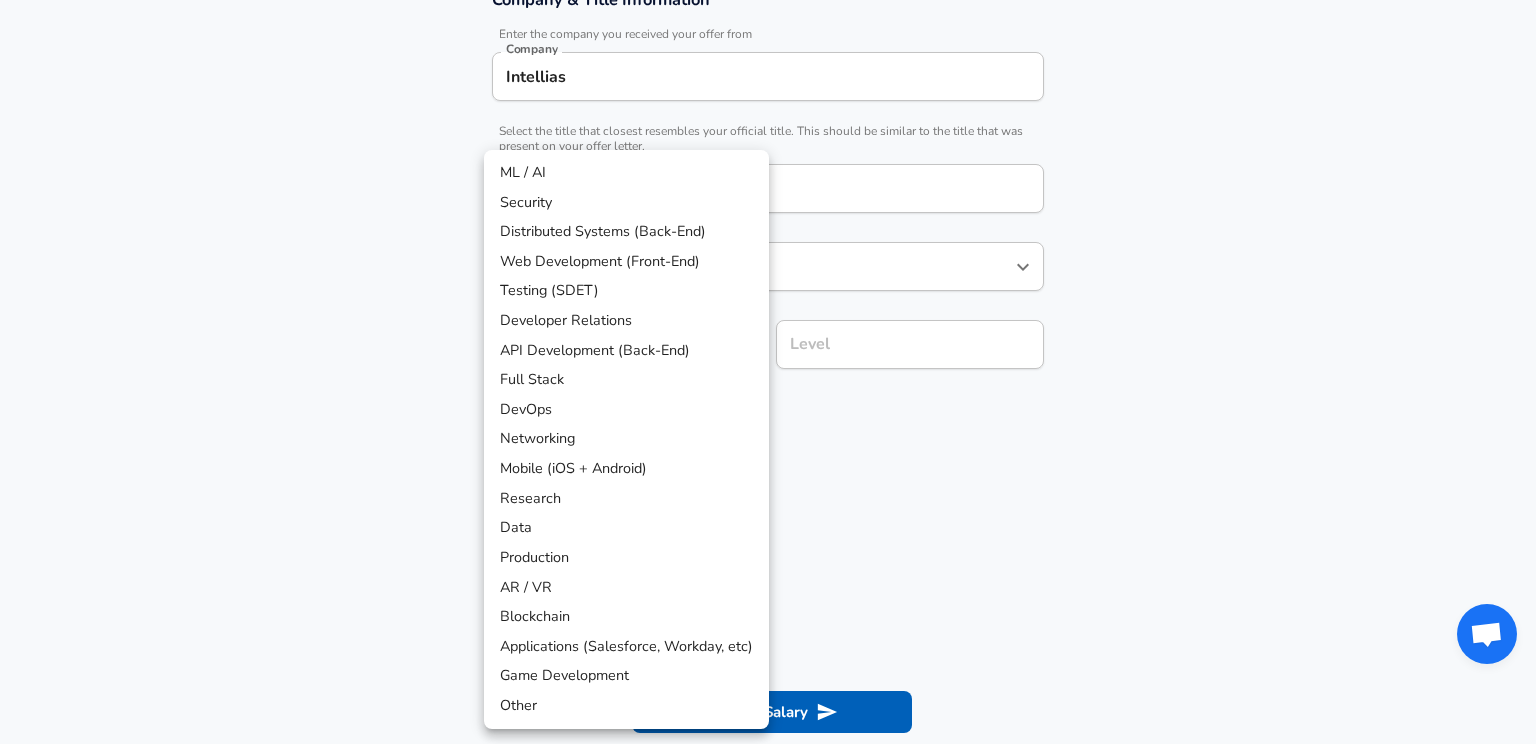 type 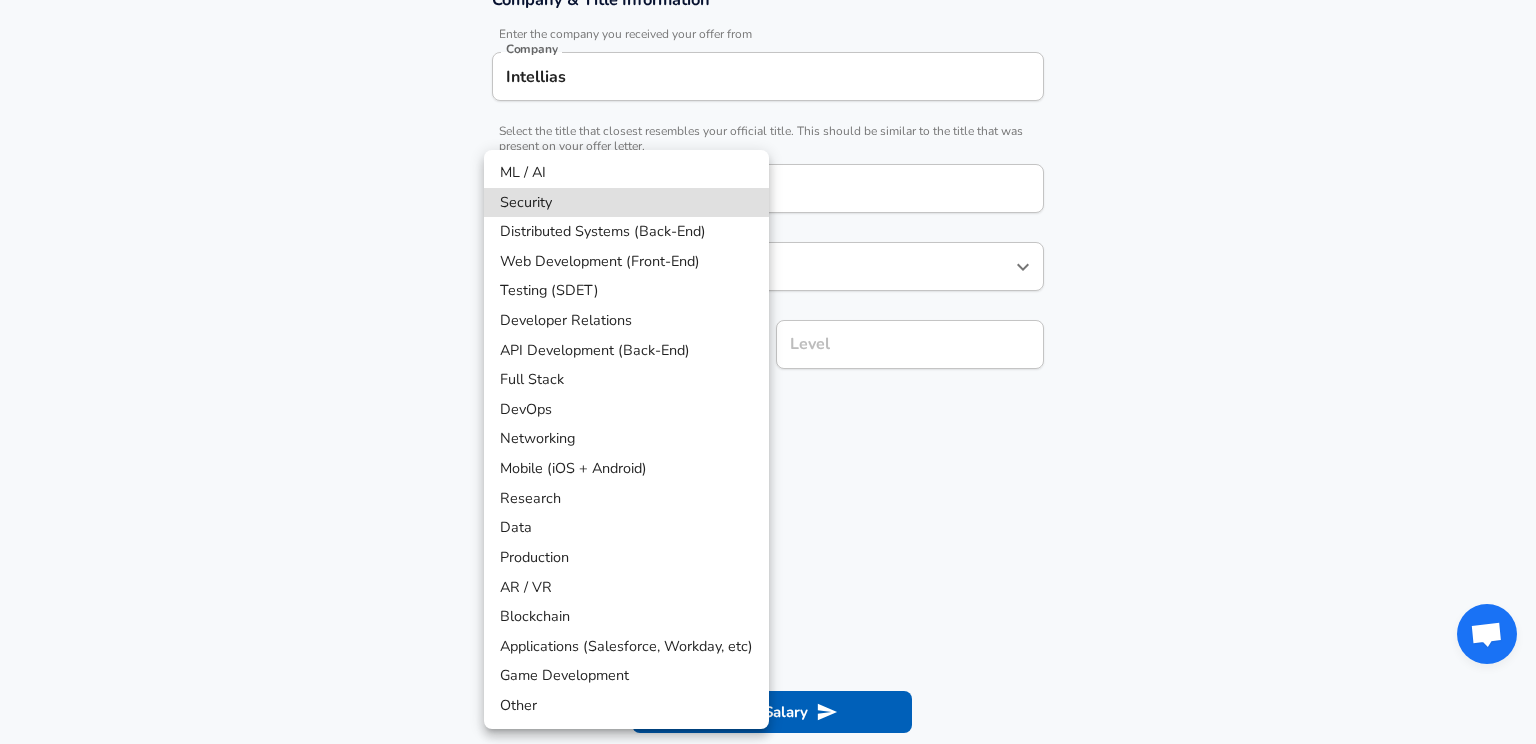 click on "Data" at bounding box center (626, 528) 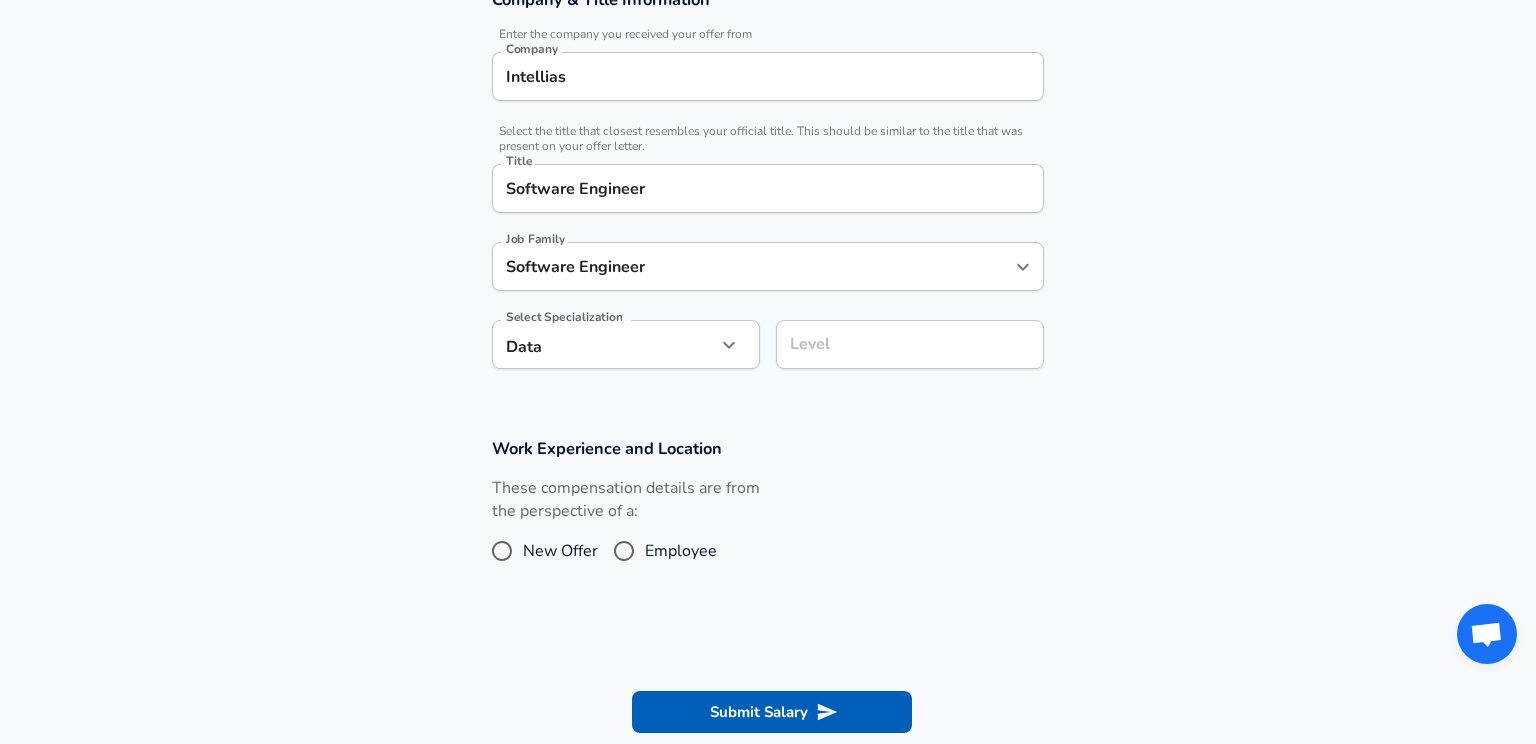 click on "Level" at bounding box center (910, 344) 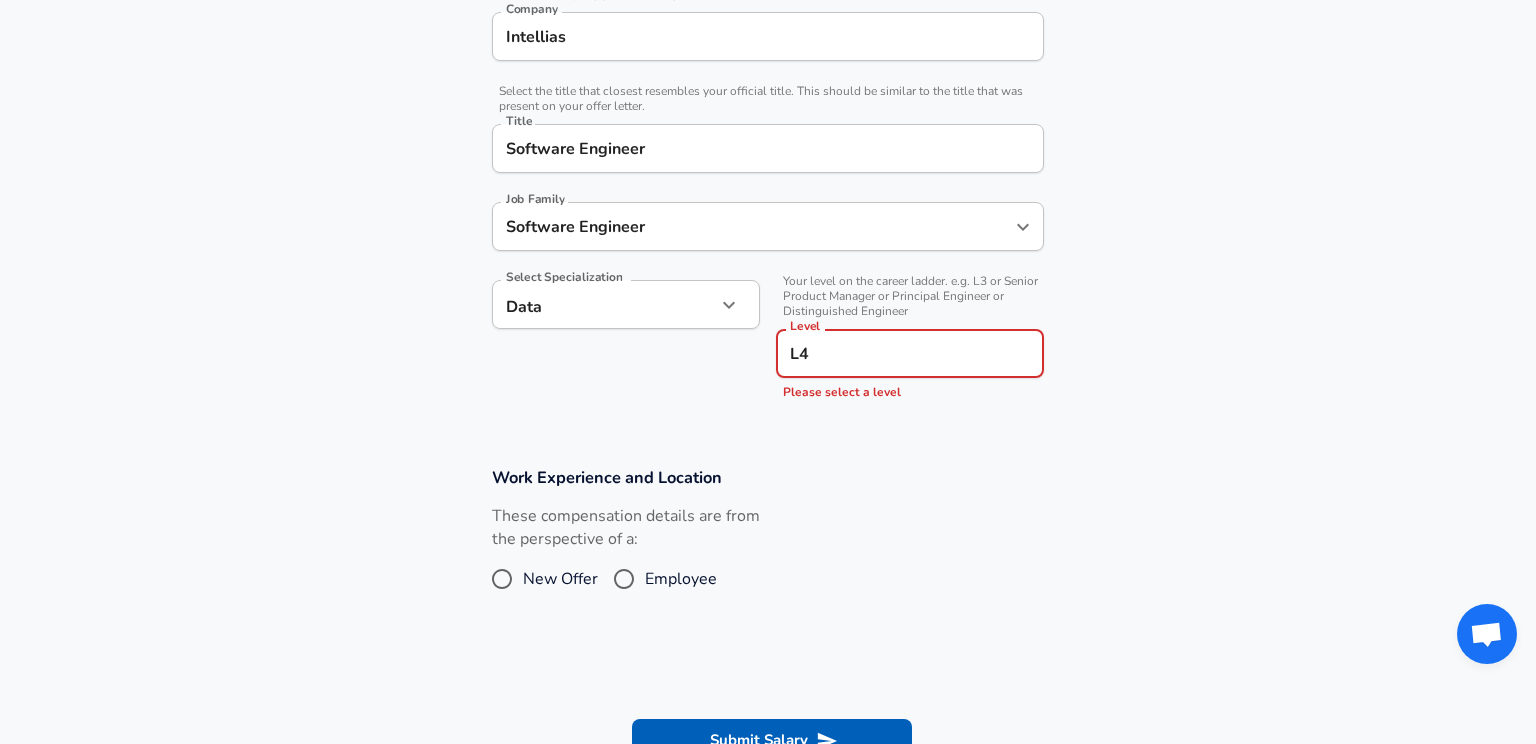 type on "L4" 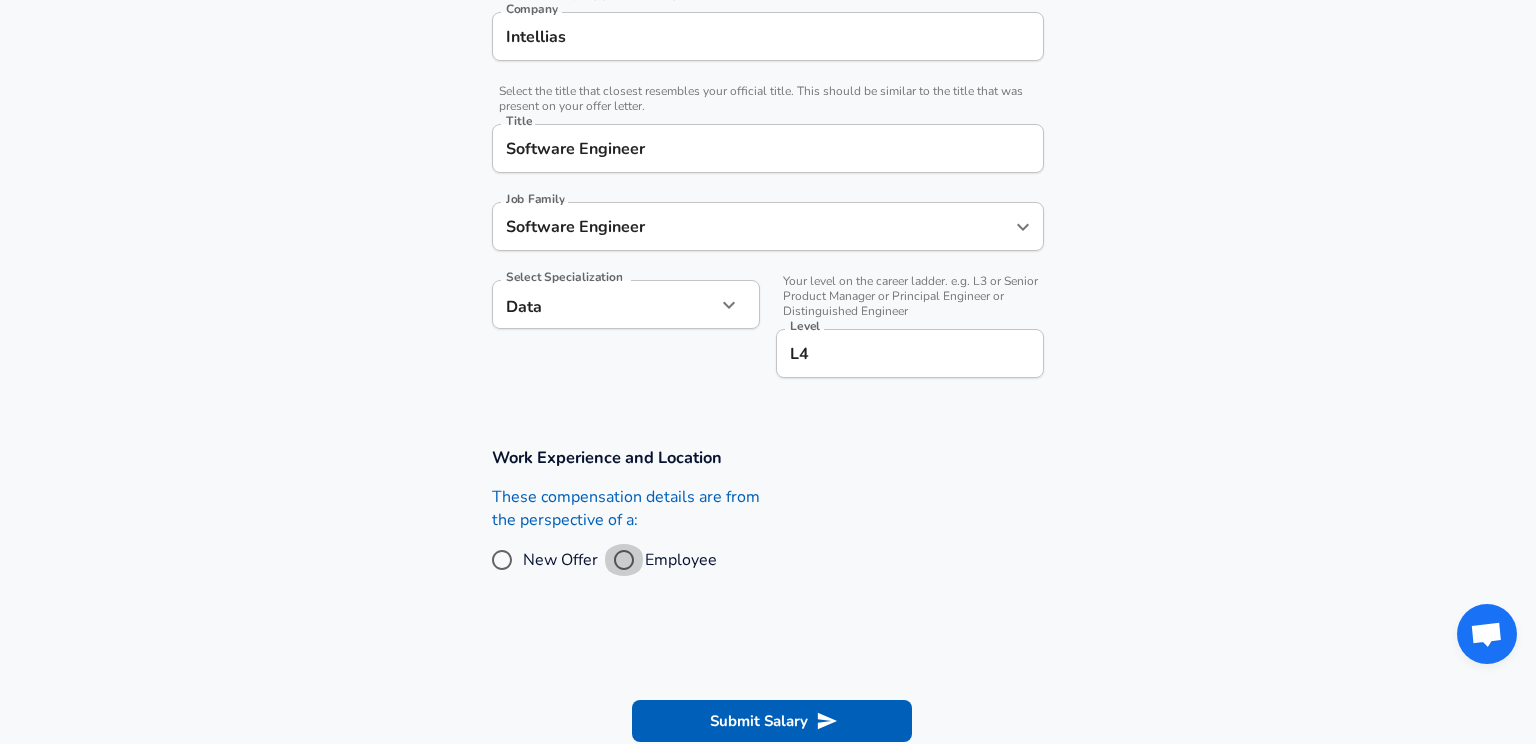 click on "Employee" at bounding box center (624, 560) 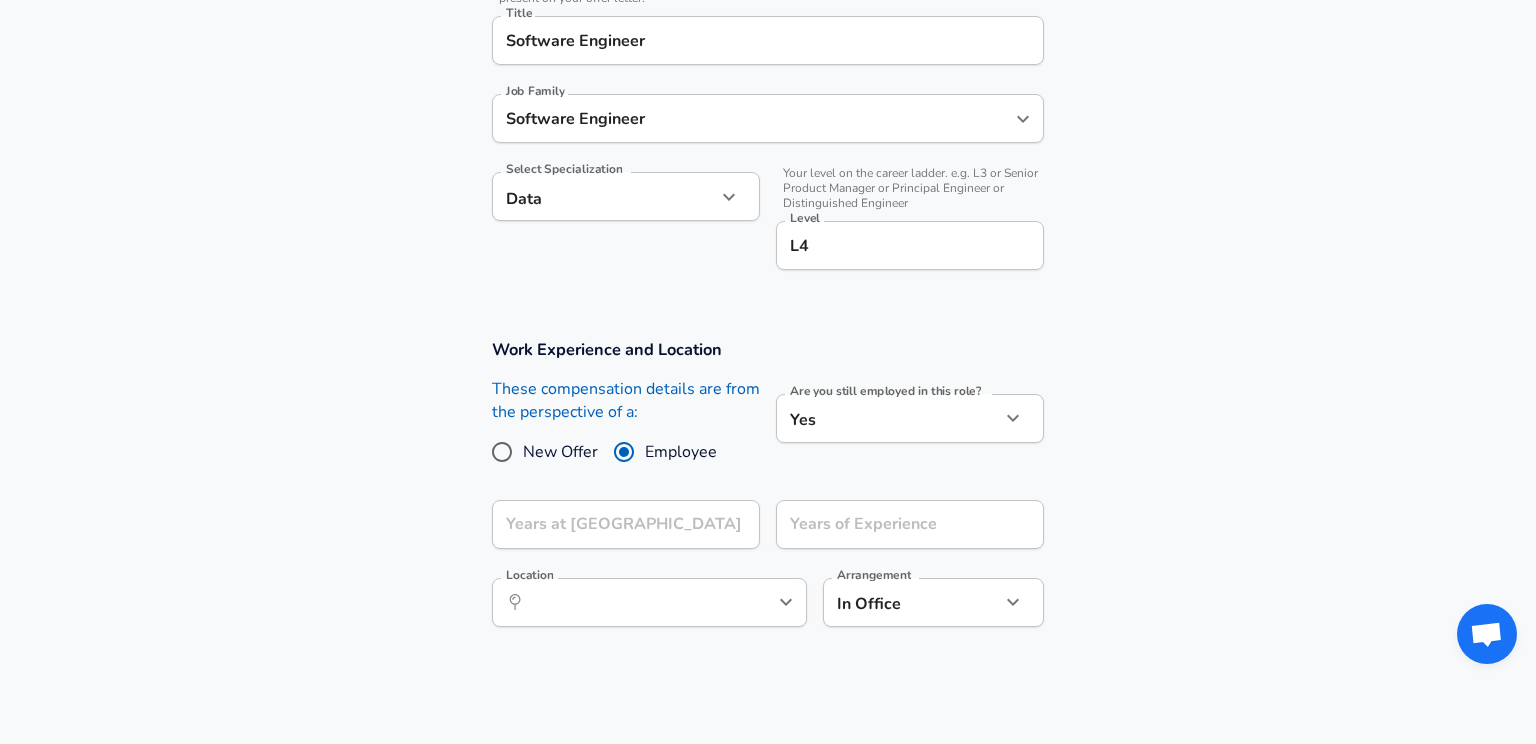 scroll, scrollTop: 574, scrollLeft: 0, axis: vertical 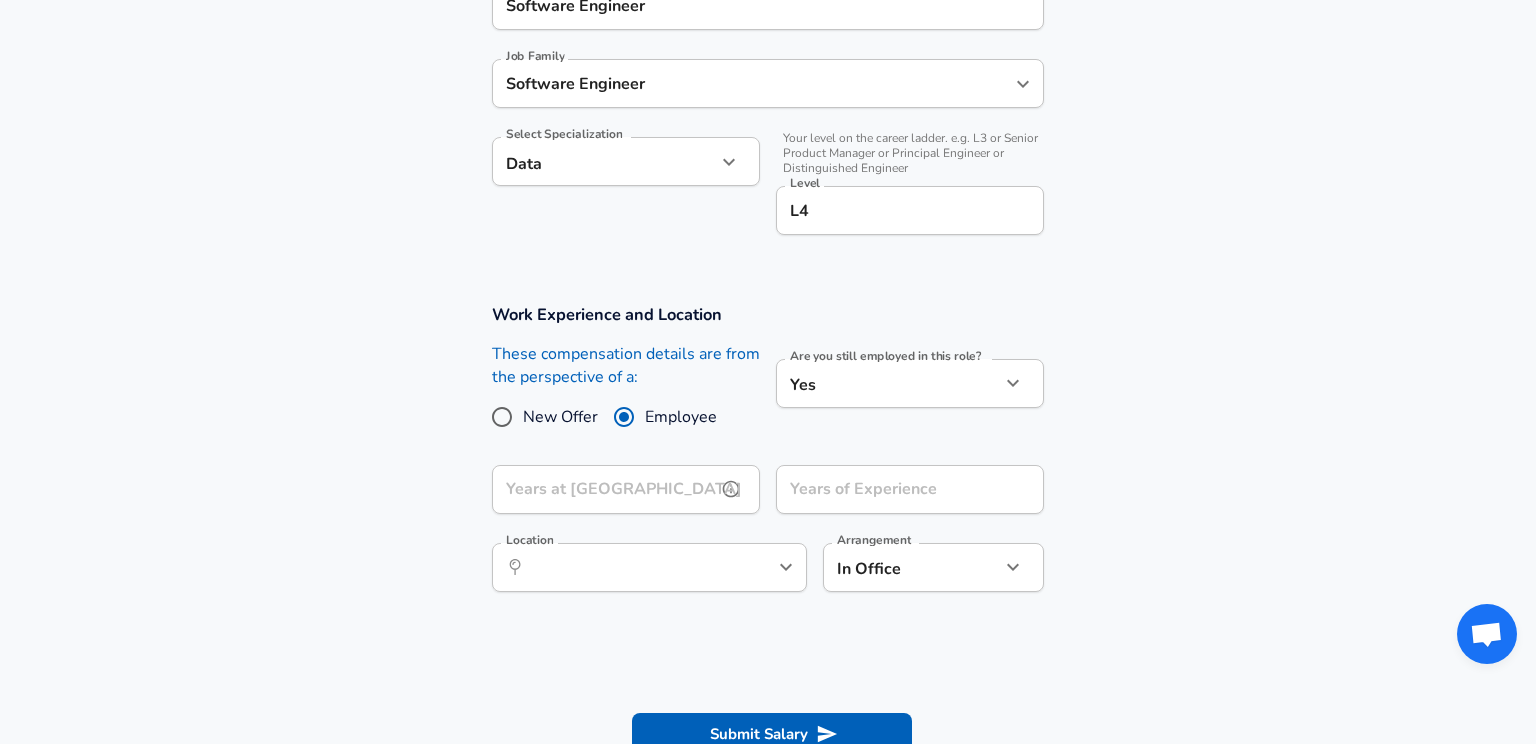 click on "Years at [GEOGRAPHIC_DATA]" at bounding box center [604, 489] 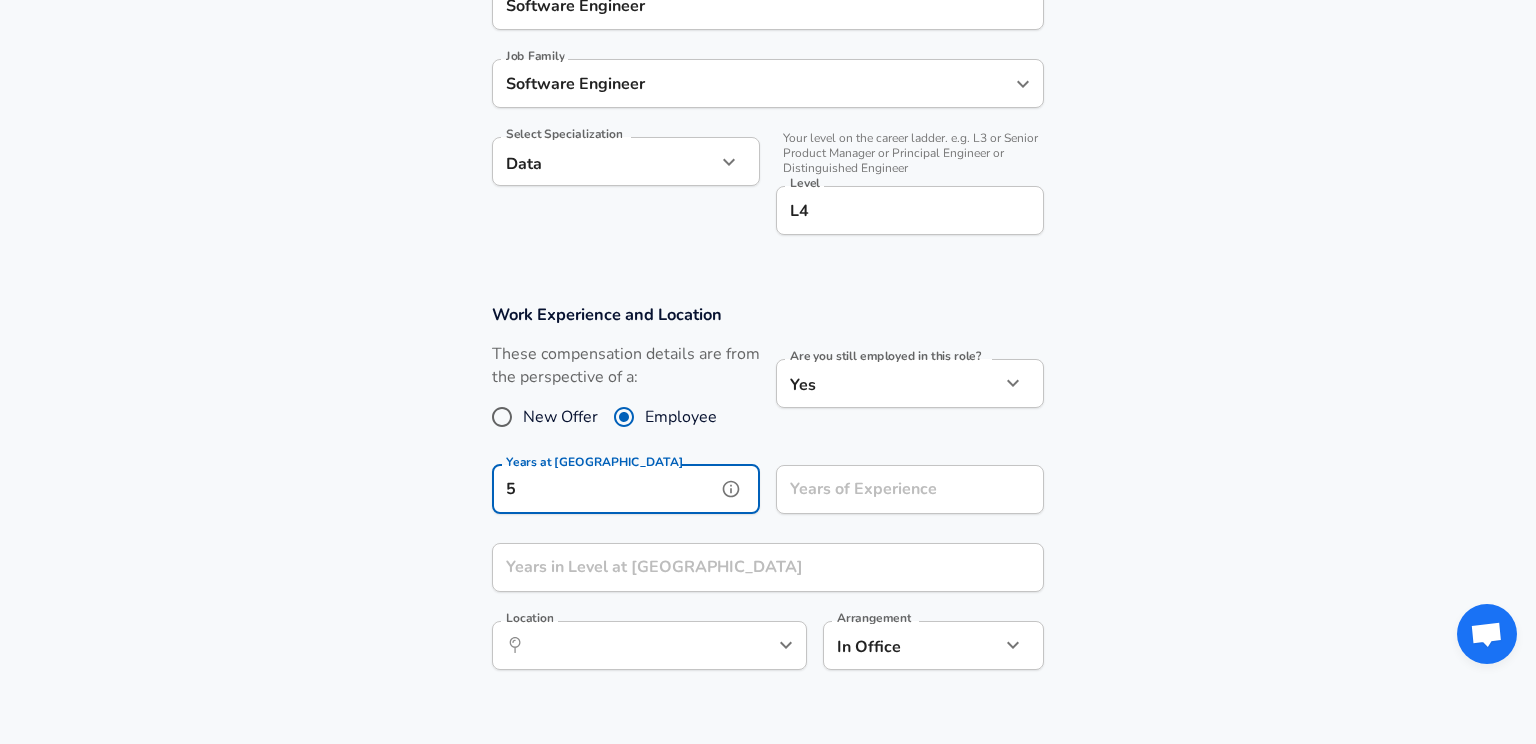 type on "5" 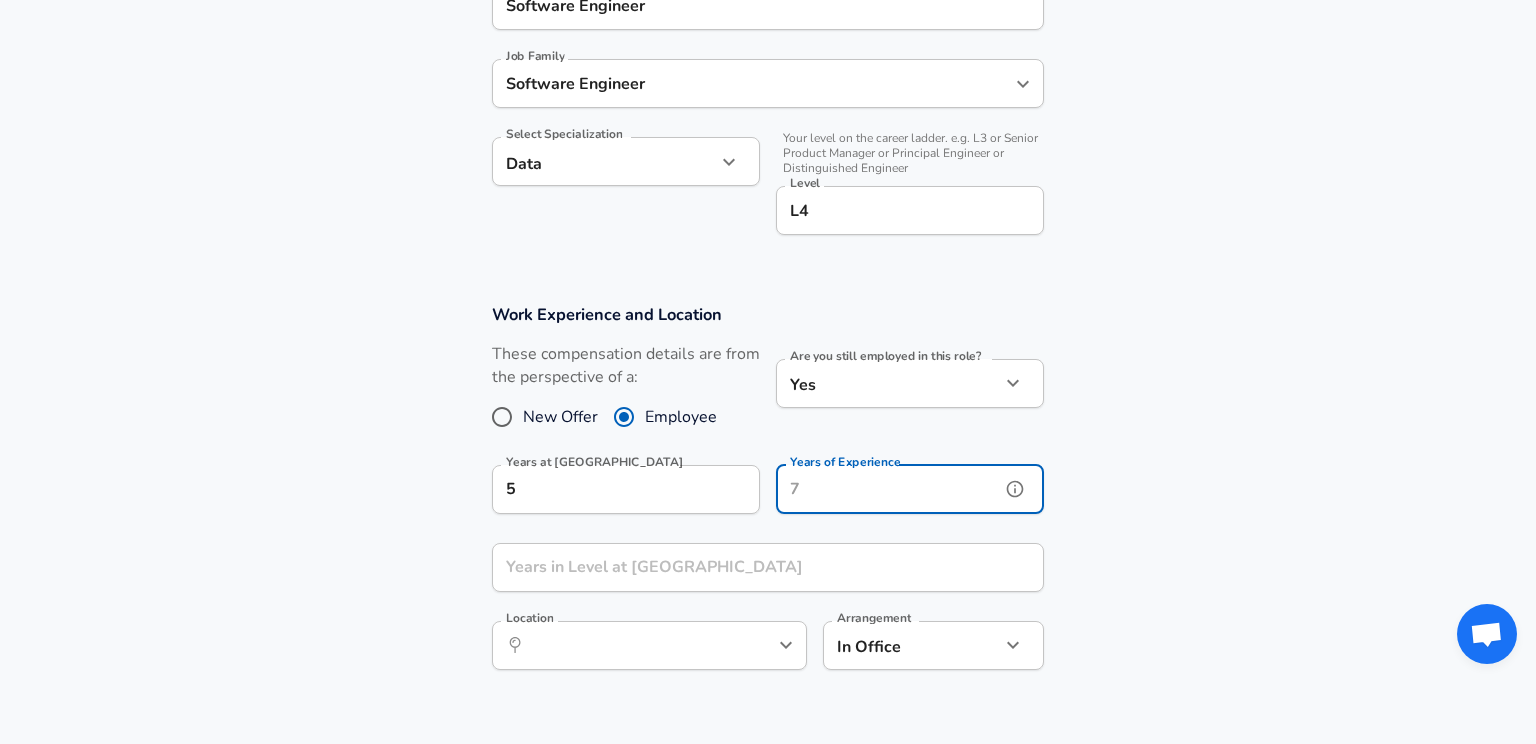 click on "Years of Experience" at bounding box center (888, 489) 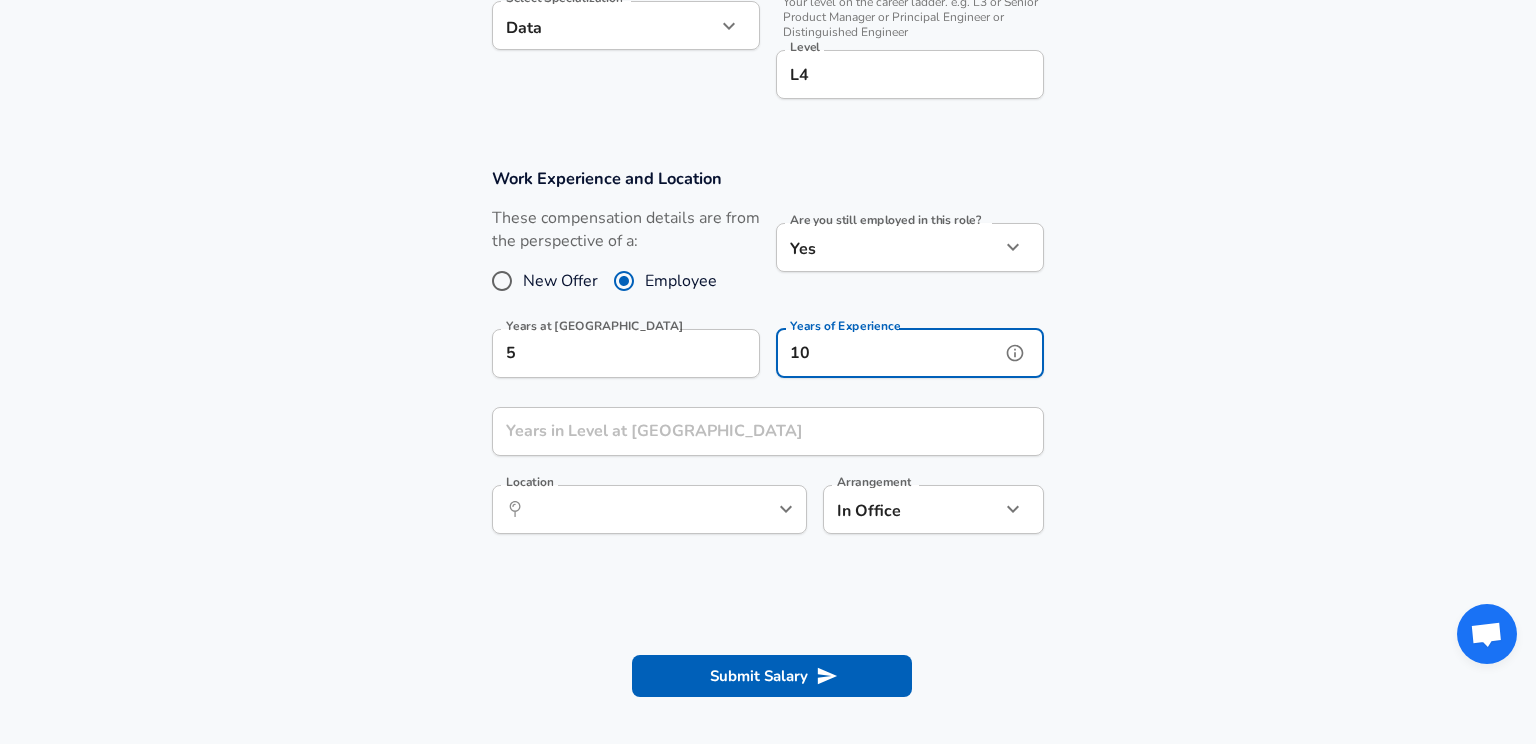 scroll, scrollTop: 722, scrollLeft: 0, axis: vertical 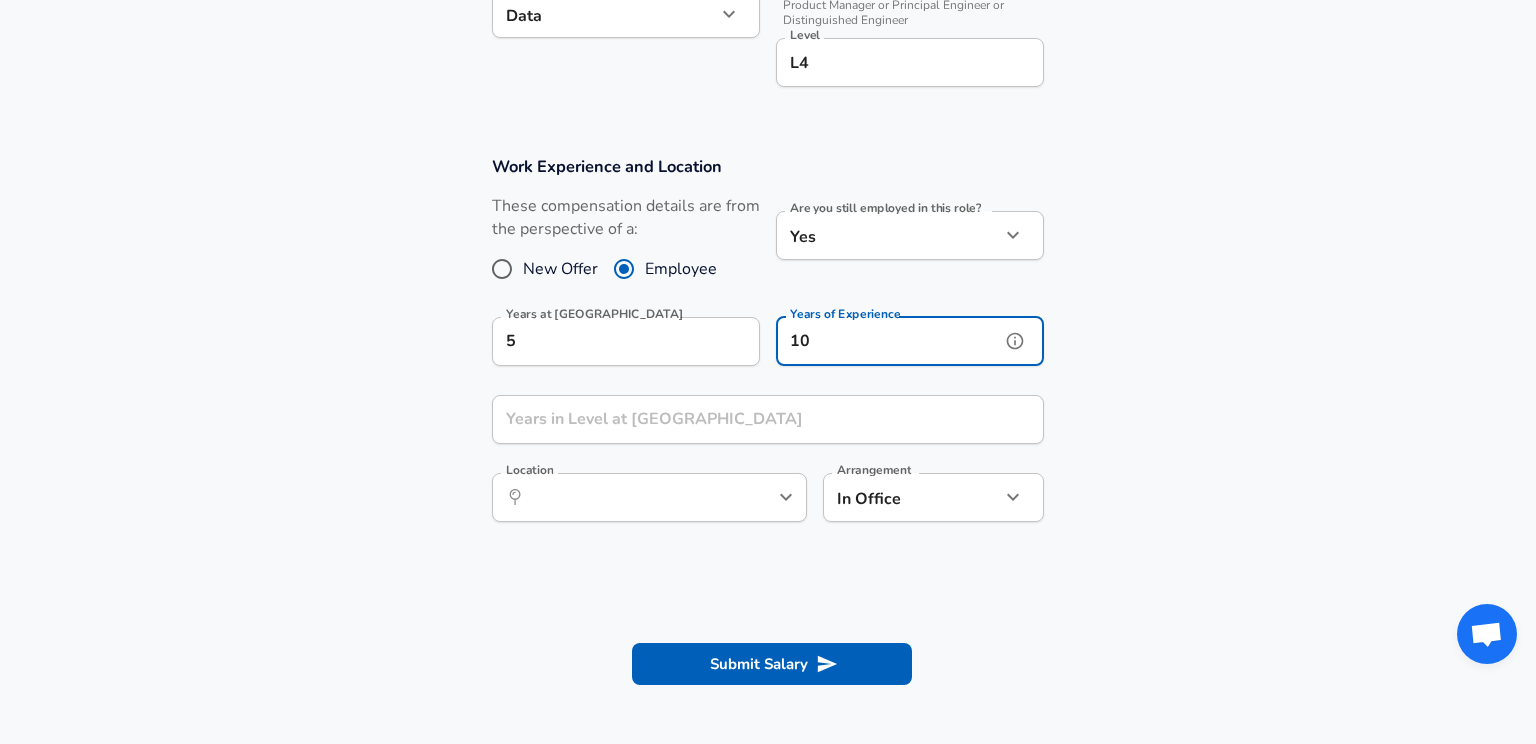 type on "10" 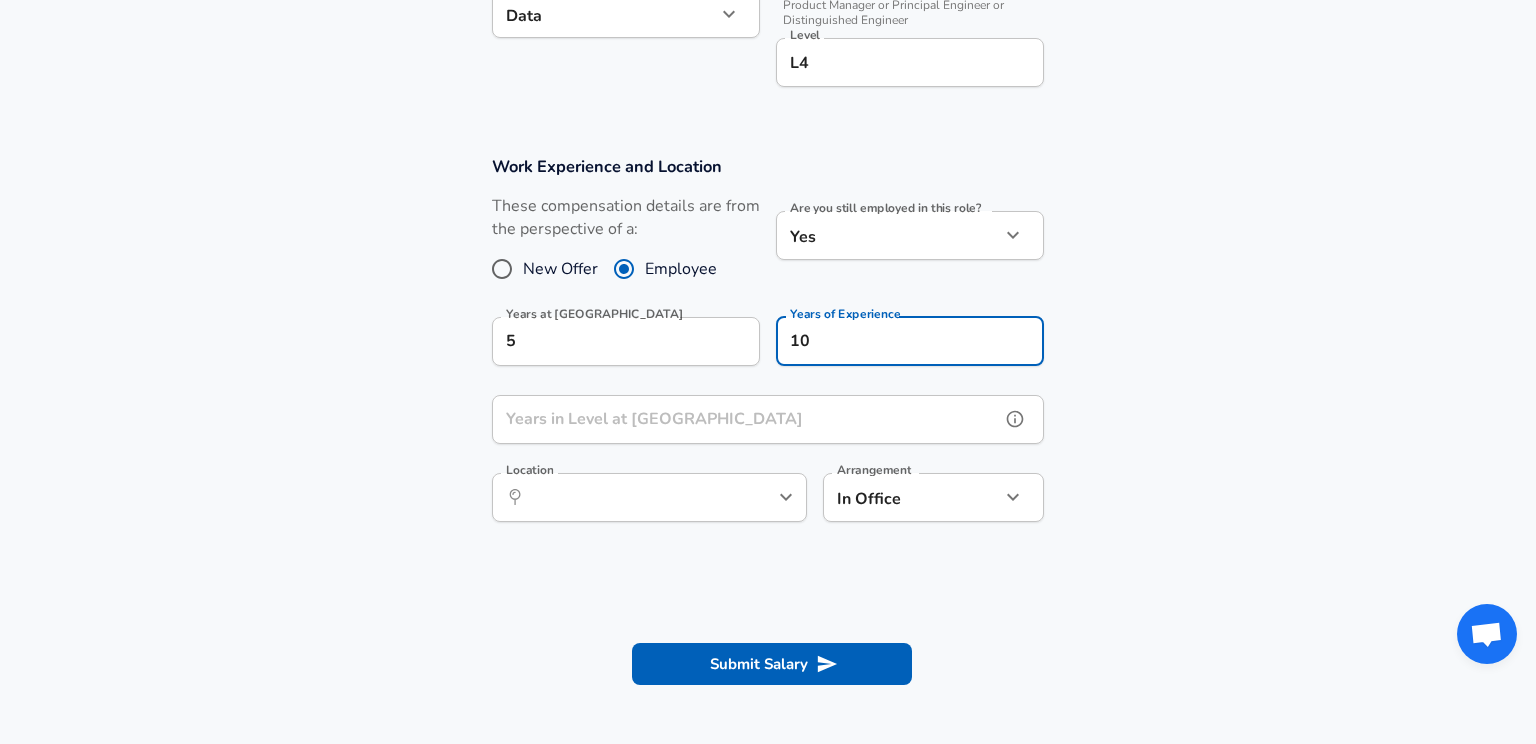 click on "Years in Level at [GEOGRAPHIC_DATA]" at bounding box center [746, 419] 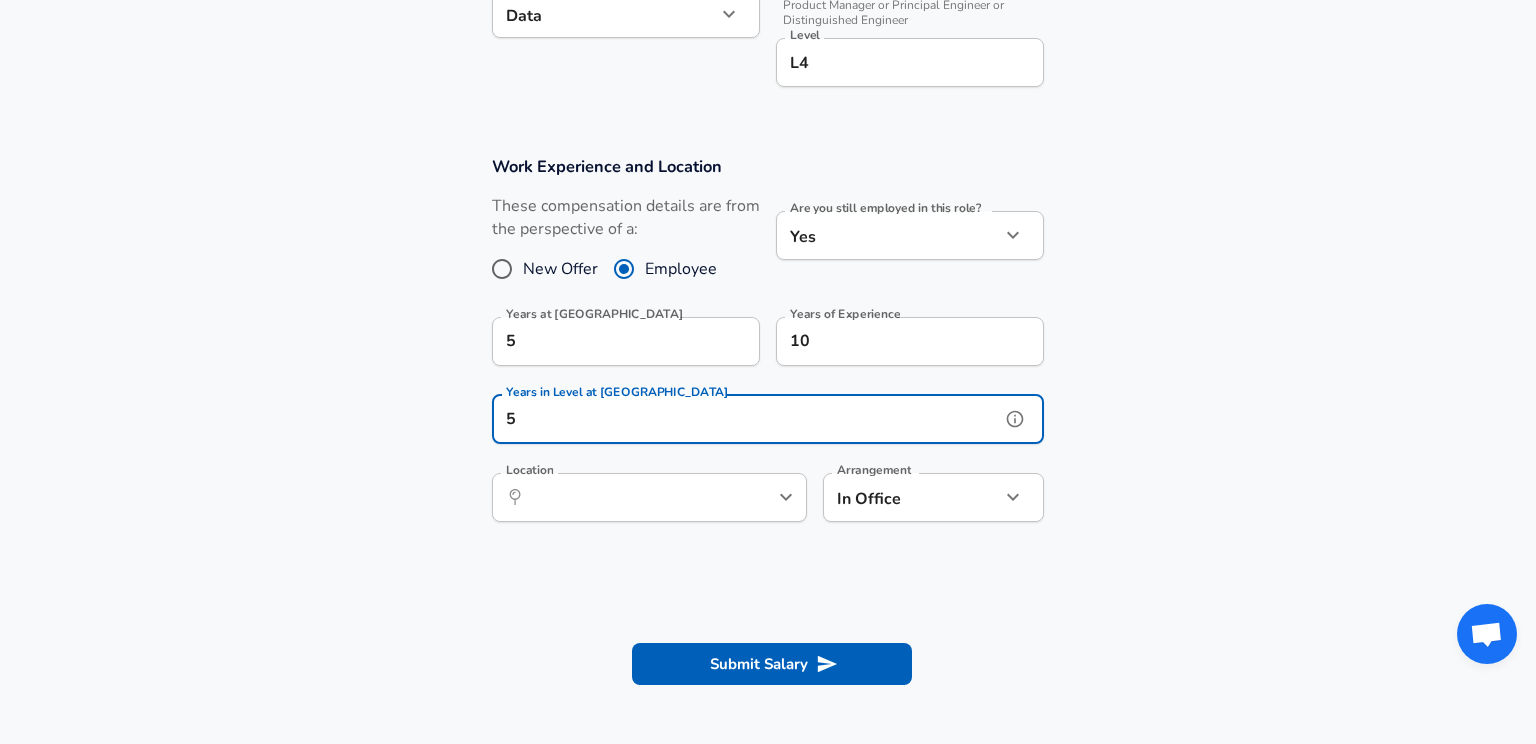 click on "​ Location" at bounding box center (649, 497) 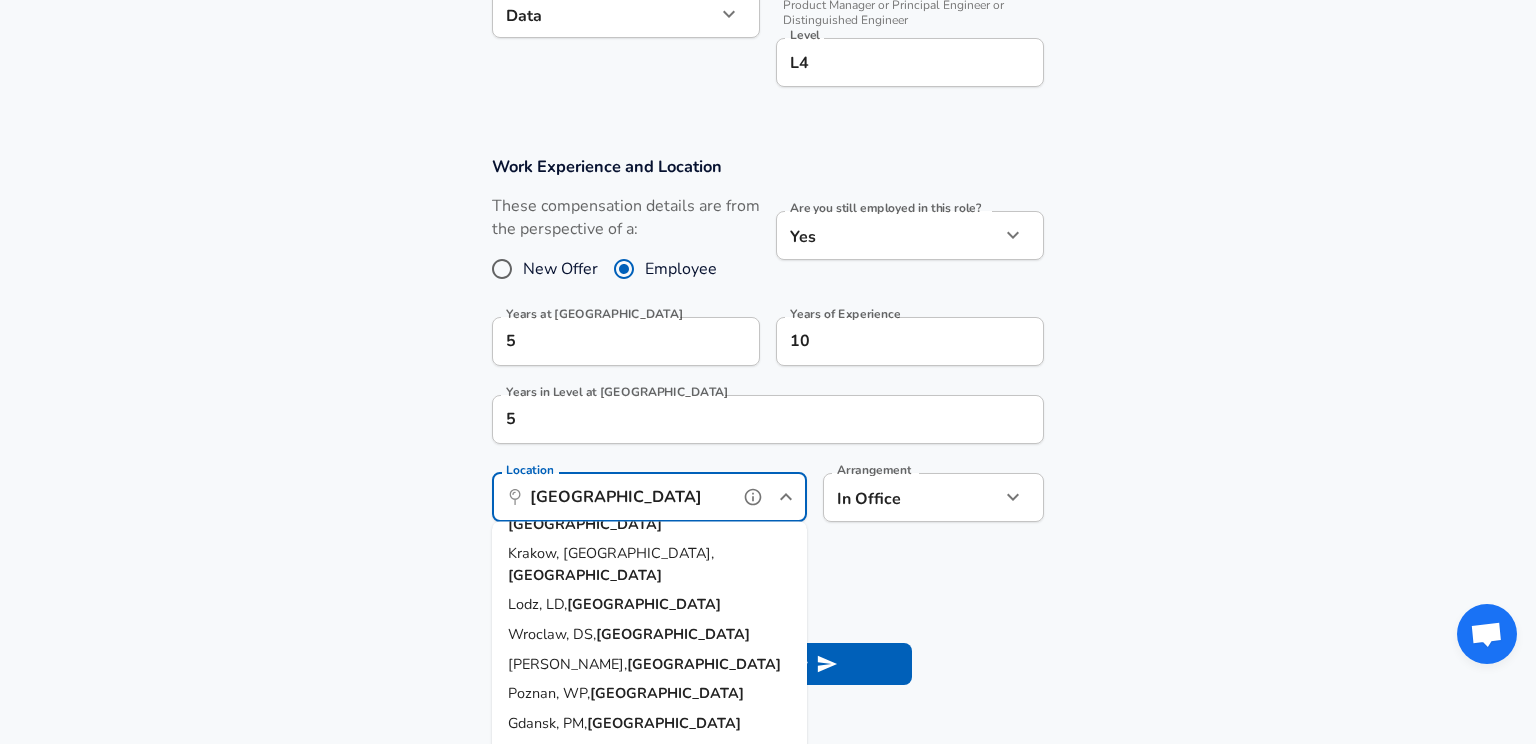 scroll, scrollTop: 0, scrollLeft: 0, axis: both 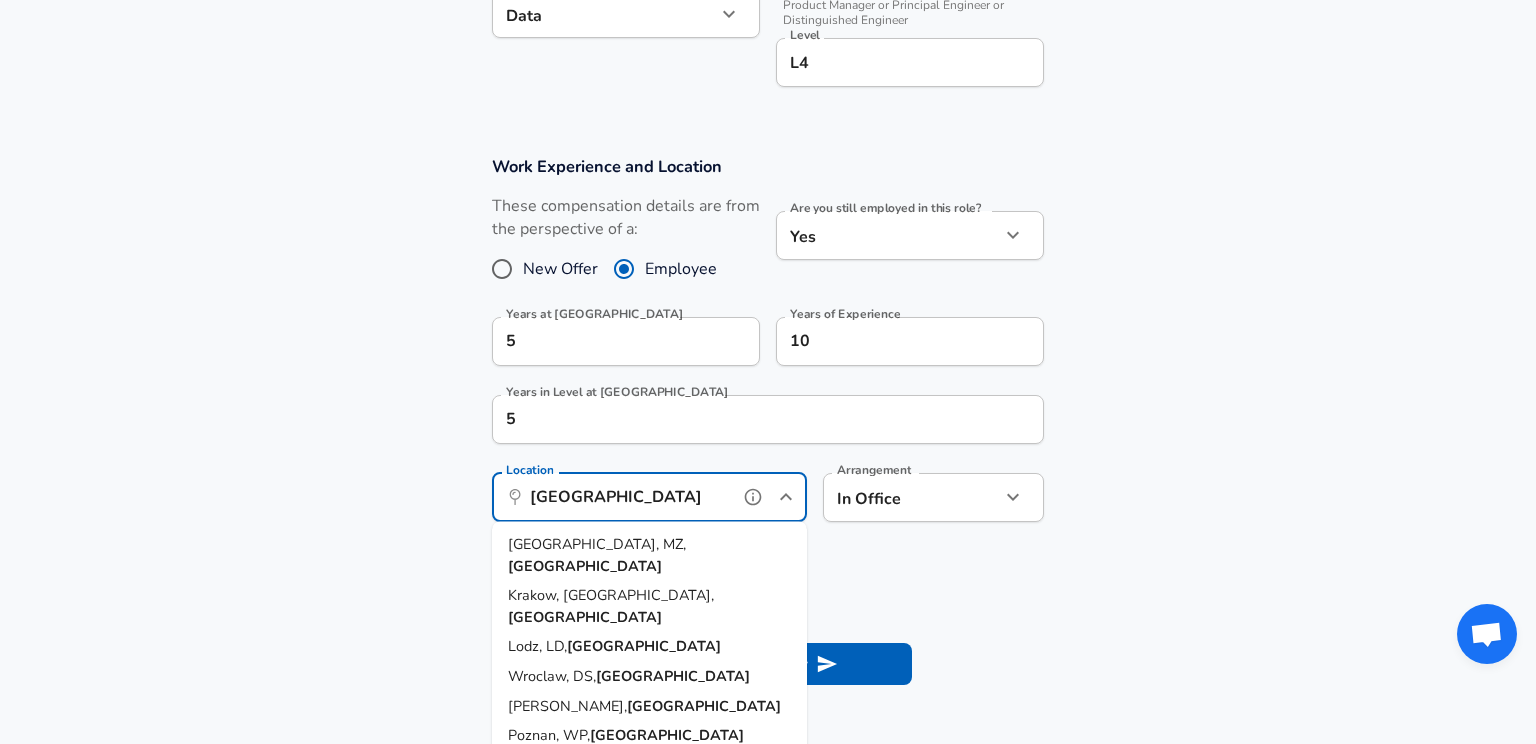 click on "Krakow, [GEOGRAPHIC_DATA],  [GEOGRAPHIC_DATA]" at bounding box center (649, 606) 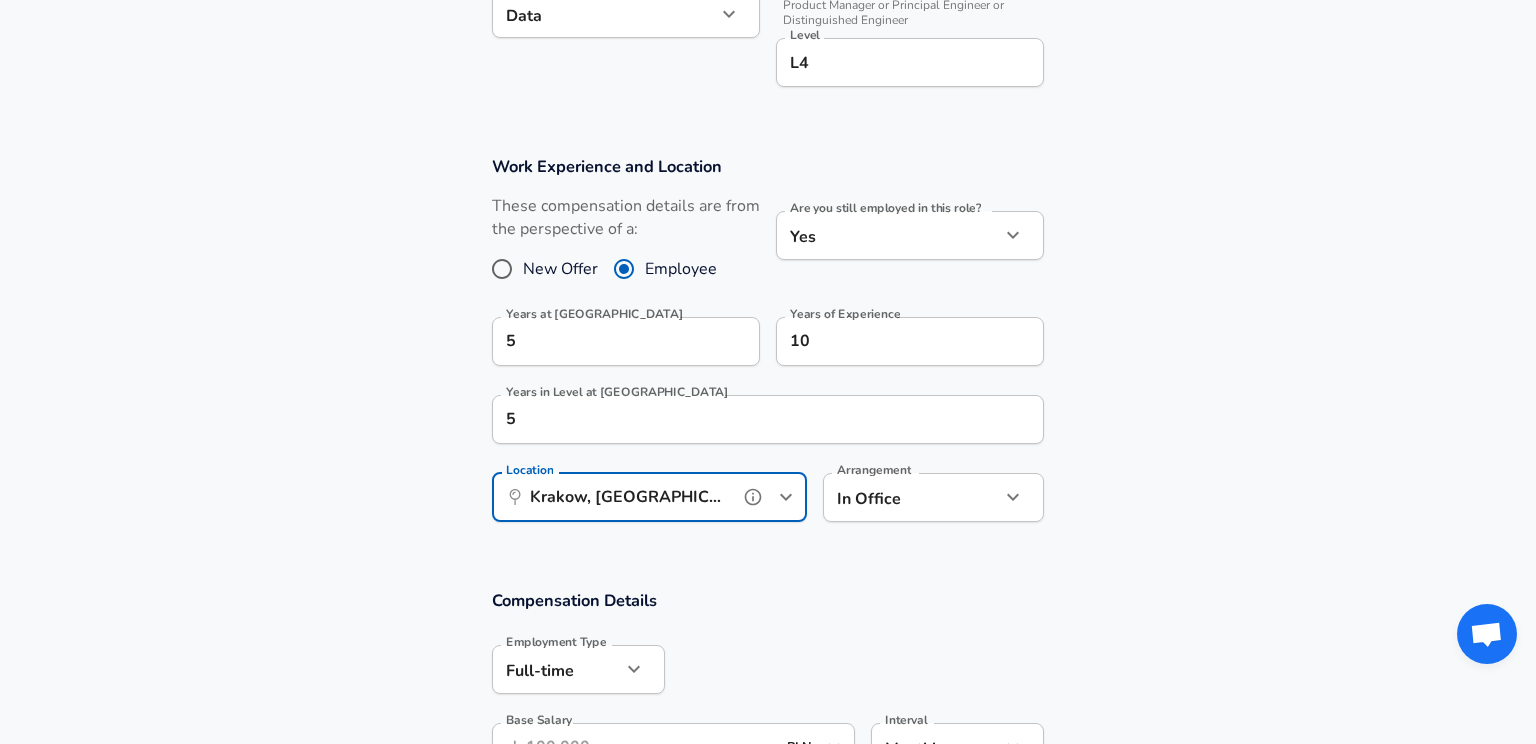 type on "Krakow, [GEOGRAPHIC_DATA], [GEOGRAPHIC_DATA]" 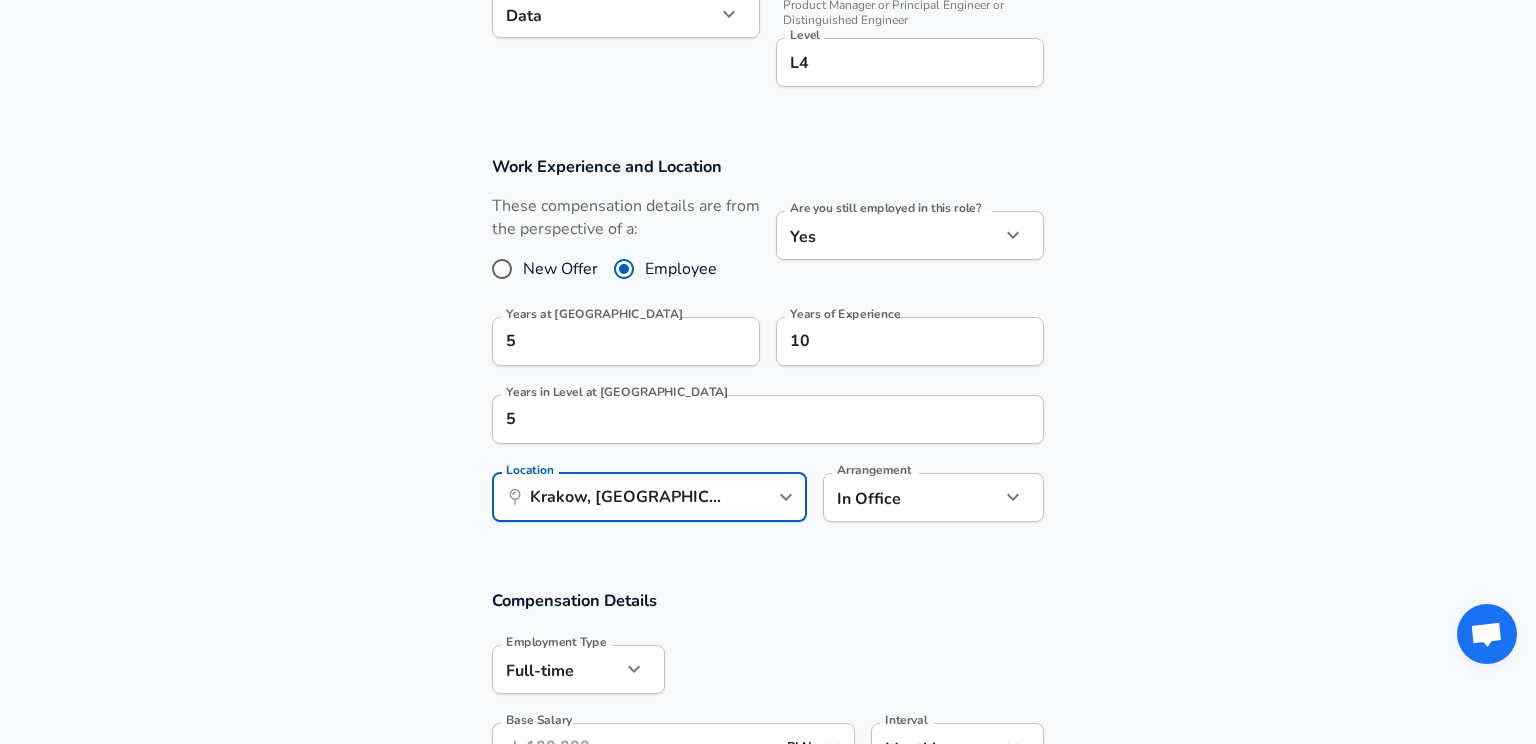 click on "We value your privacy We use cookies to enhance your browsing experience, serve personalized ads or content, and analyze our traffic. By clicking "Accept All", you consent to our use of cookies. Customize    Accept All   Customize Consent Preferences   We use cookies to help you navigate efficiently and perform certain functions. You will find detailed information about all cookies under each consent category below. The cookies that are categorized as "Necessary" are stored on your browser as they are essential for enabling the basic functionalities of the site. ...  Show more Necessary Always Active Necessary cookies are required to enable the basic features of this site, such as providing secure log-in or adjusting your consent preferences. These cookies do not store any personally identifiable data. Cookie _GRECAPTCHA Duration 5 months 27 days Description Google Recaptcha service sets this cookie to identify bots to protect the website against malicious spam attacks. Cookie __stripe_mid Duration 1 year MR" at bounding box center (768, -350) 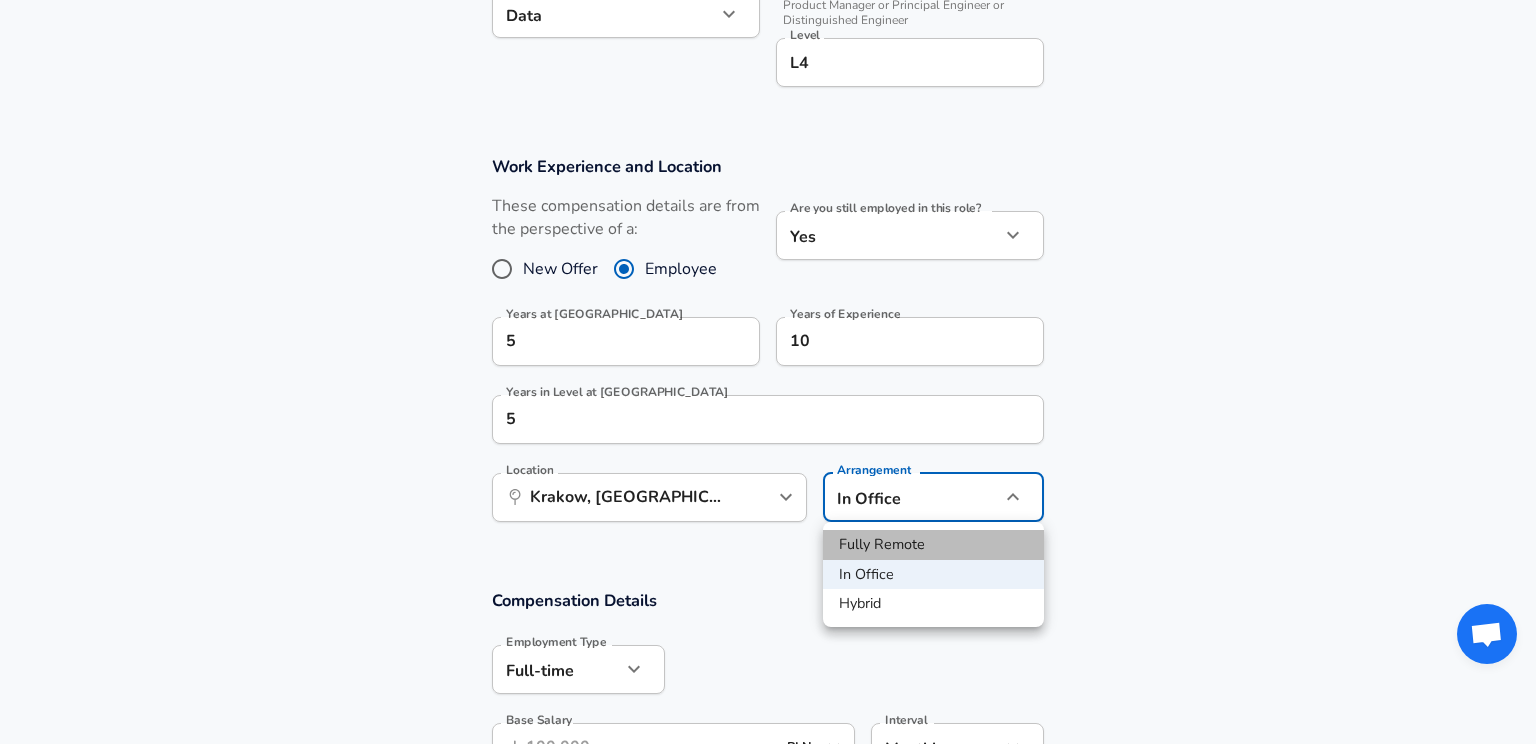 click on "Fully Remote" at bounding box center (933, 545) 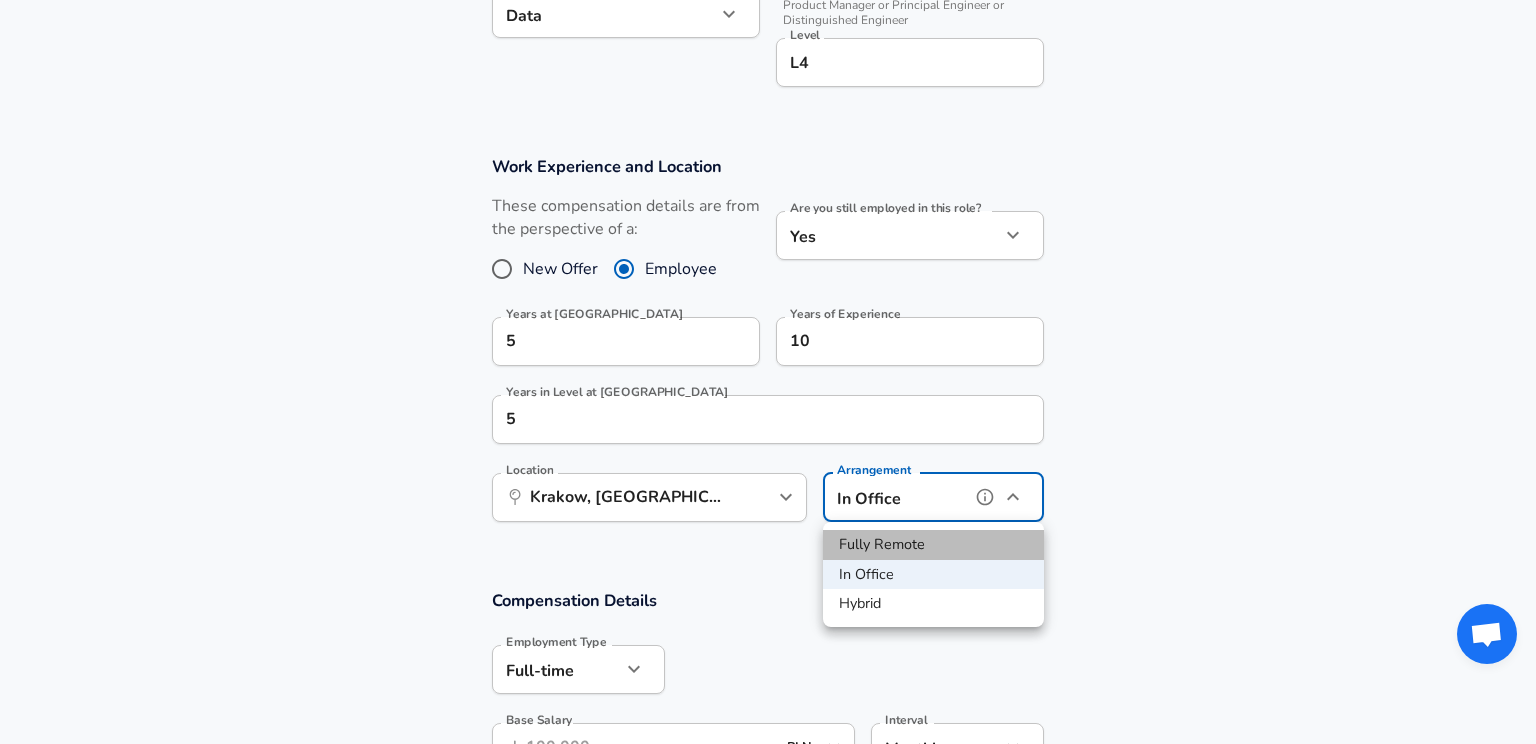 type on "remote" 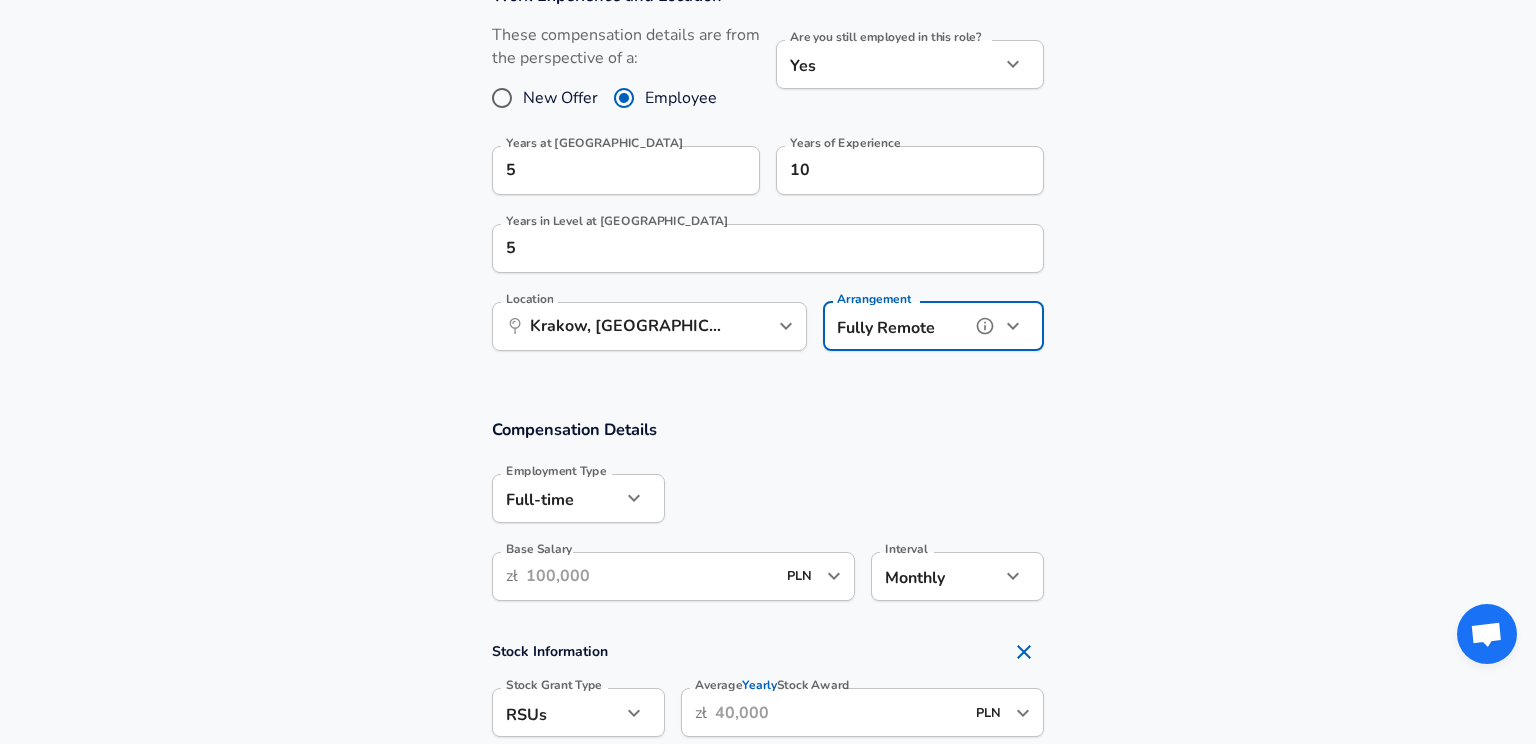 scroll, scrollTop: 1004, scrollLeft: 0, axis: vertical 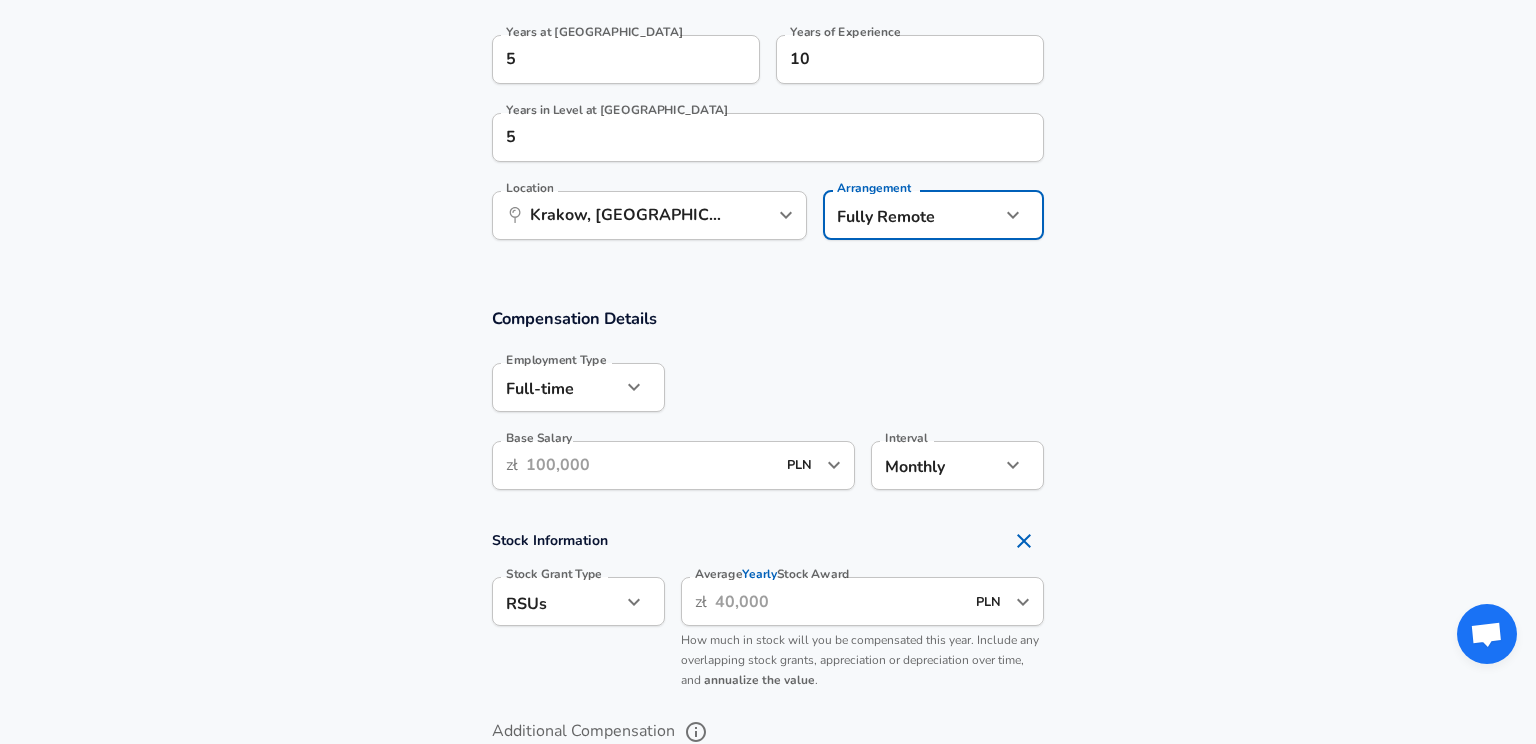 click on "Base Salary" at bounding box center [650, 465] 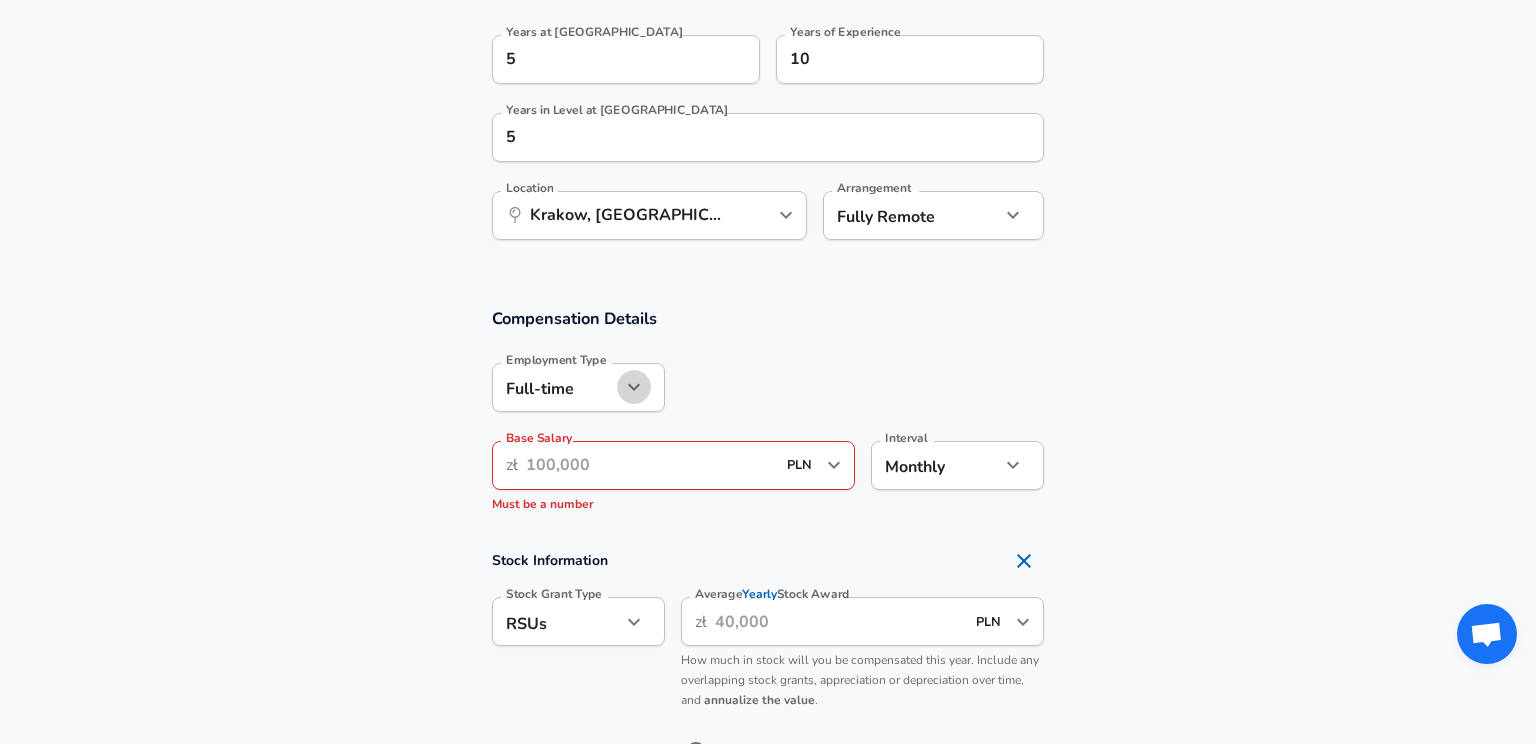 click at bounding box center (634, 387) 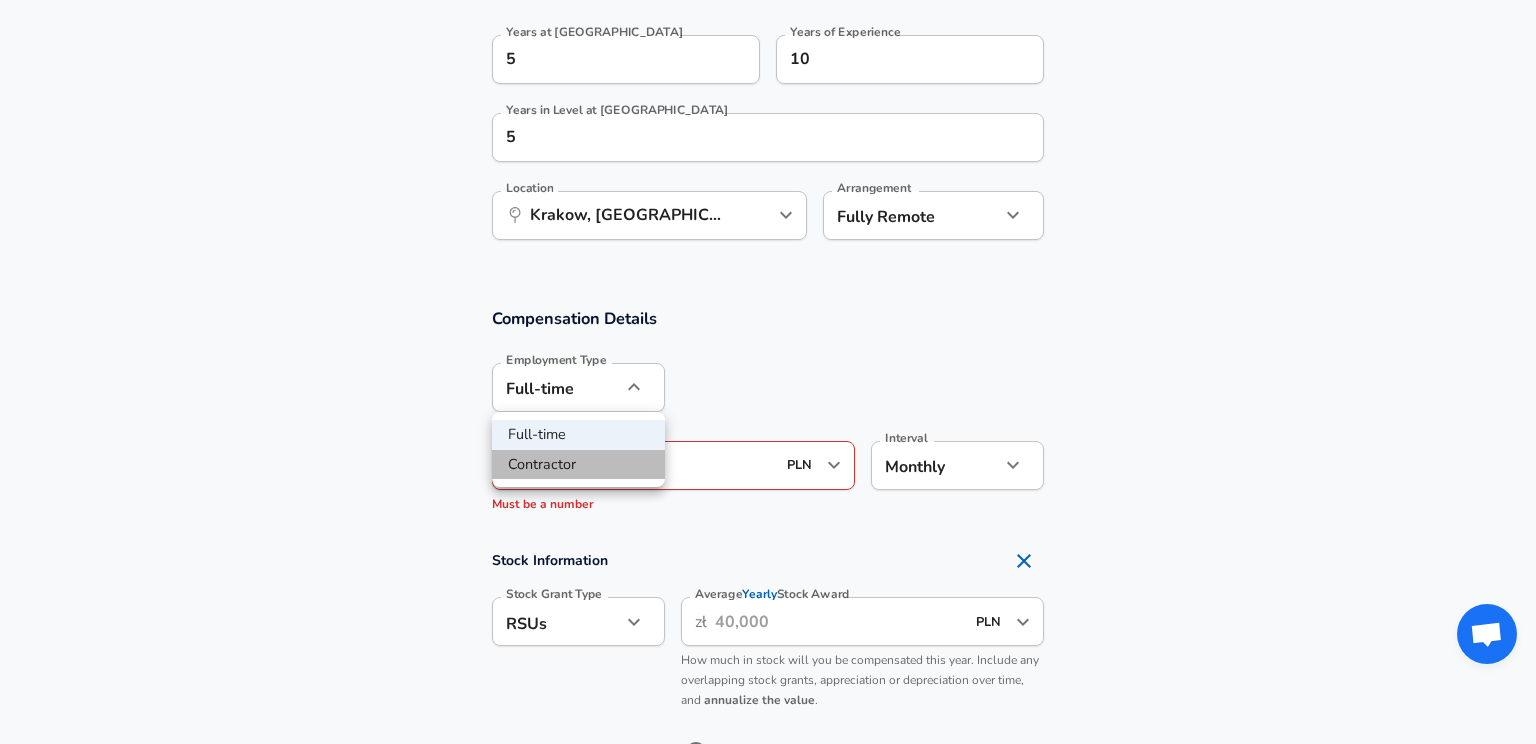 click on "Contractor" at bounding box center [578, 465] 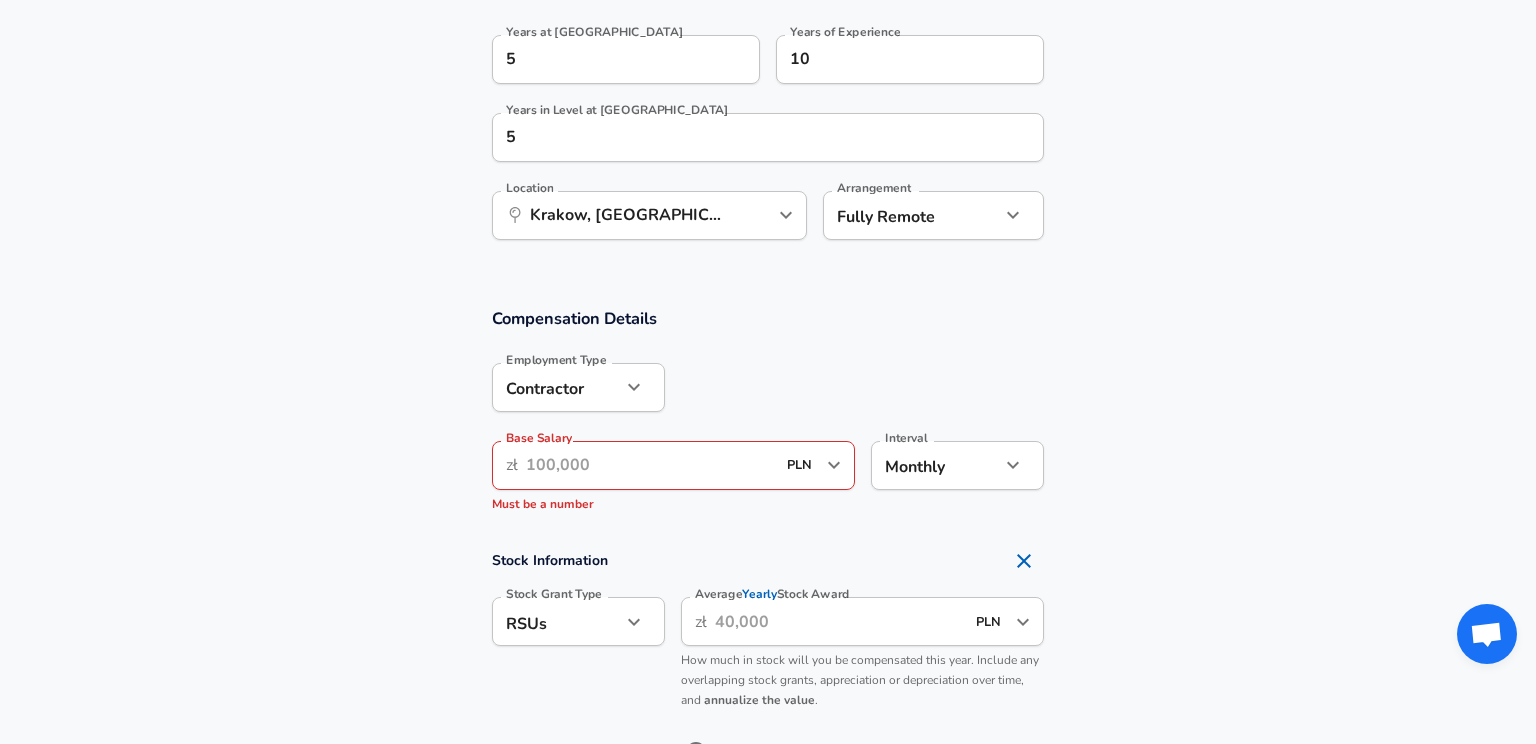 click at bounding box center [854, 386] 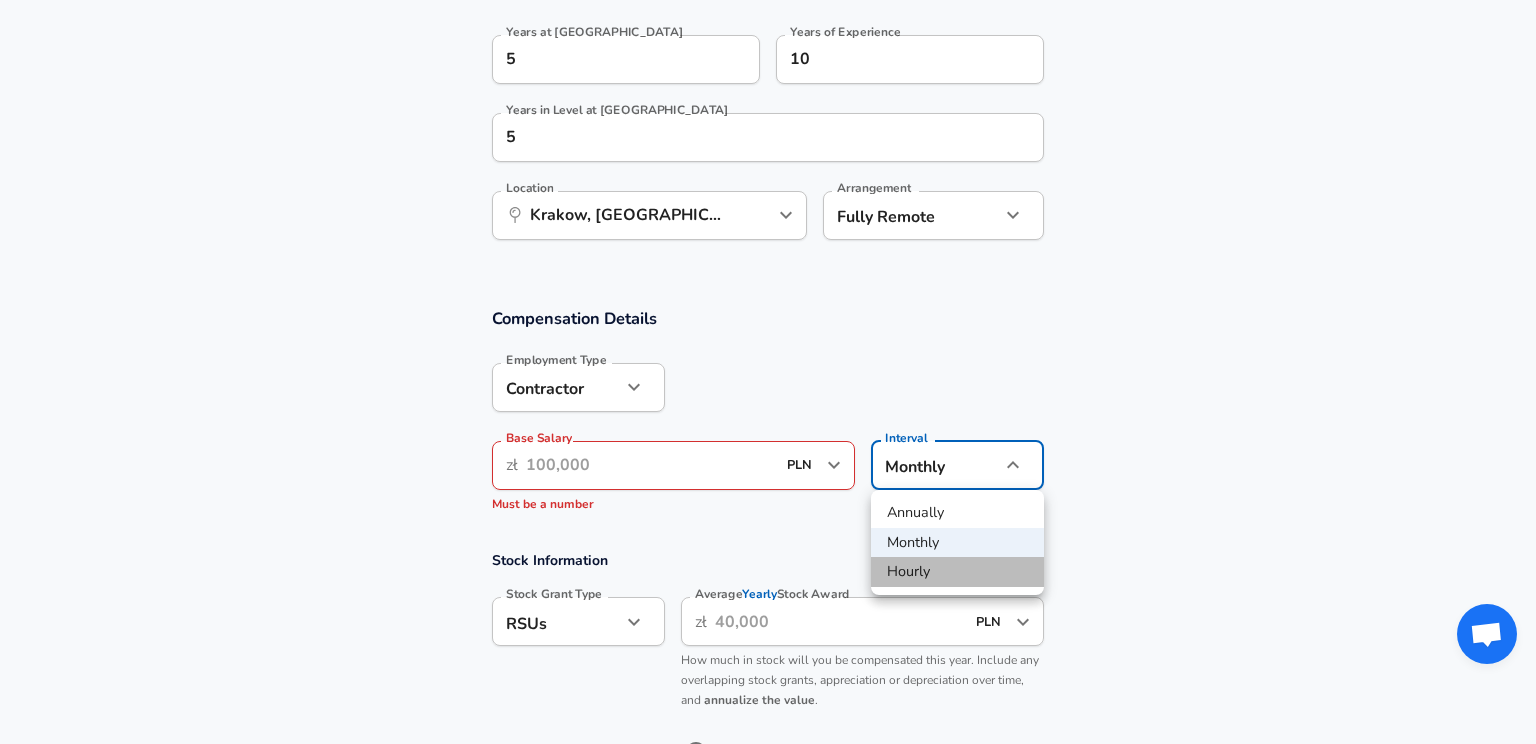 click on "Hourly" at bounding box center [957, 572] 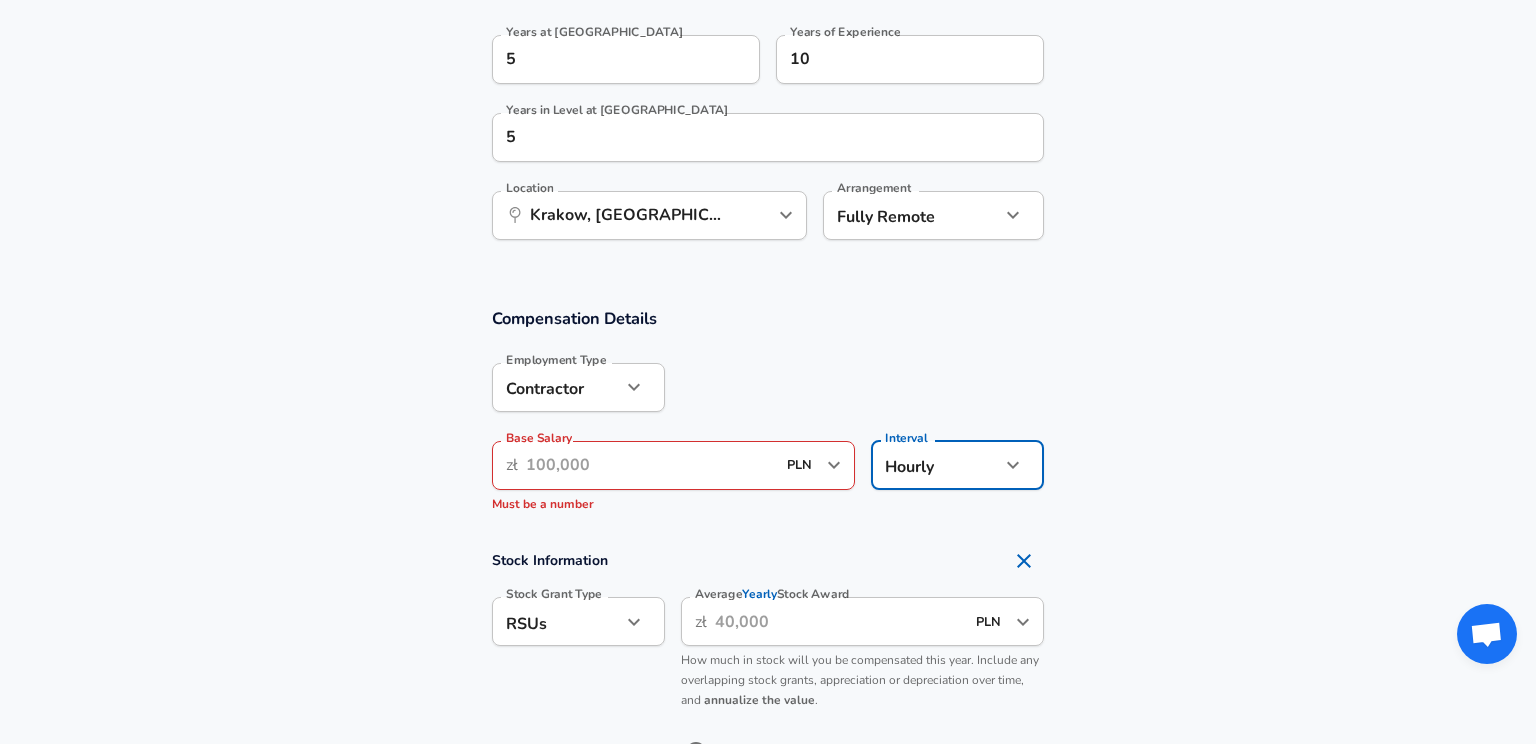 click on "Base Salary" at bounding box center [650, 465] 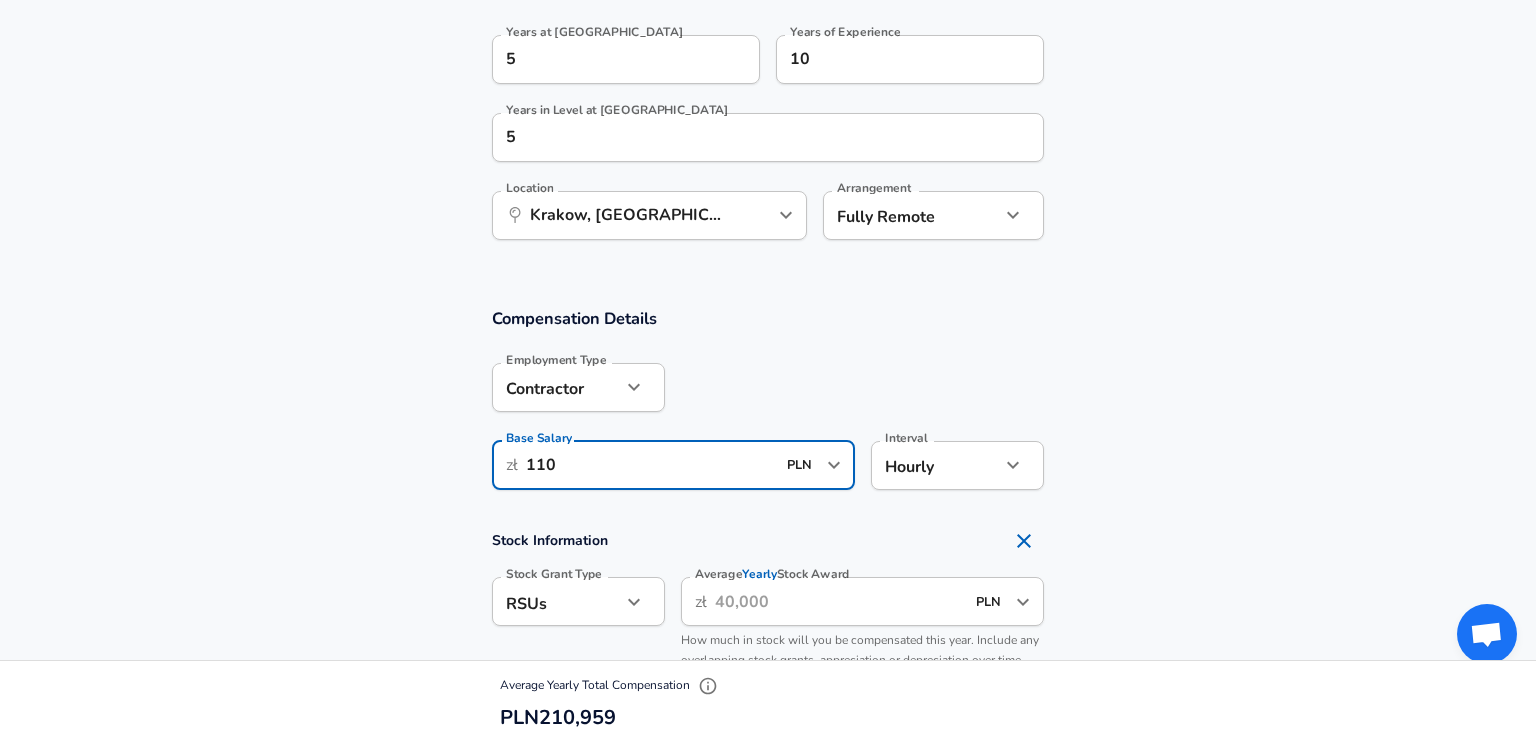 scroll, scrollTop: 0, scrollLeft: 0, axis: both 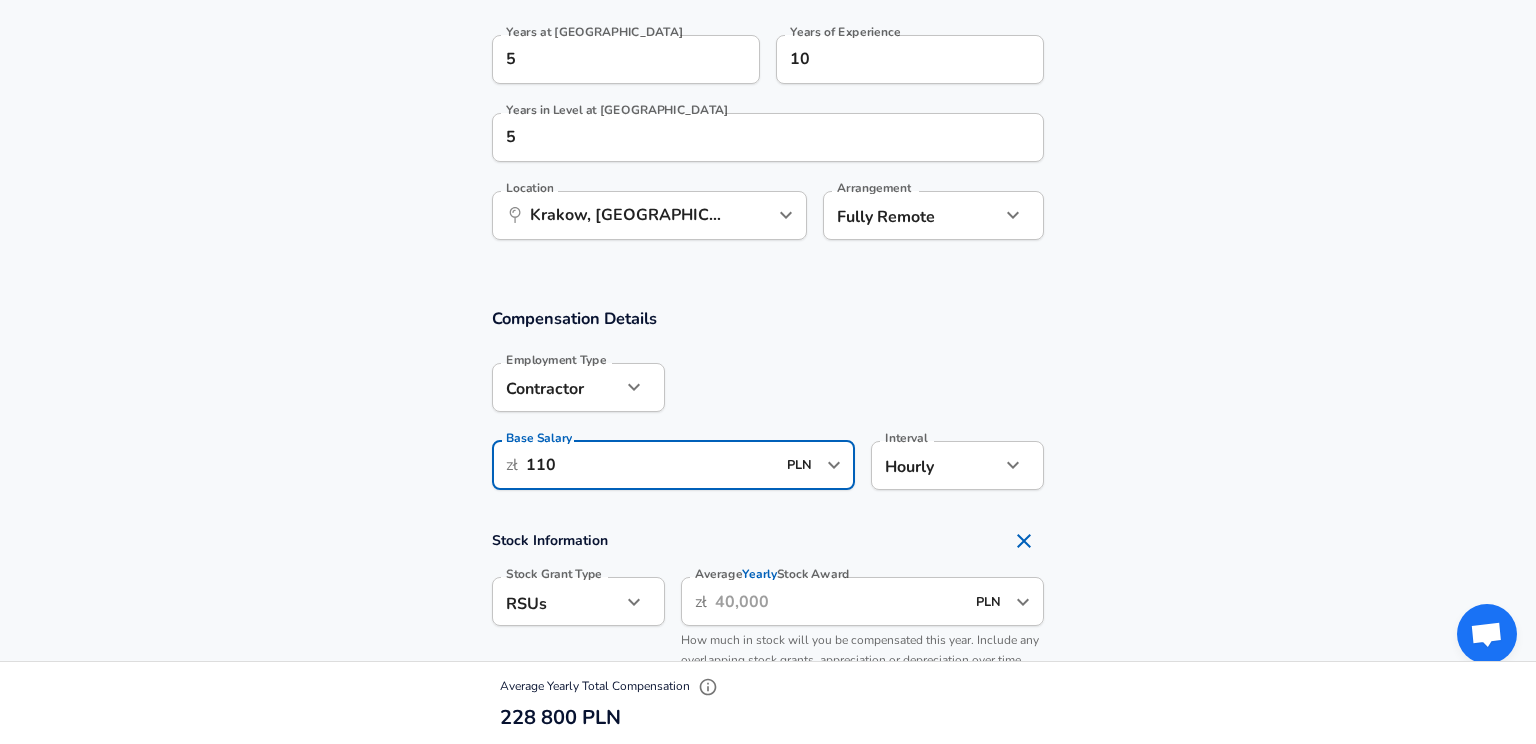 type on "110" 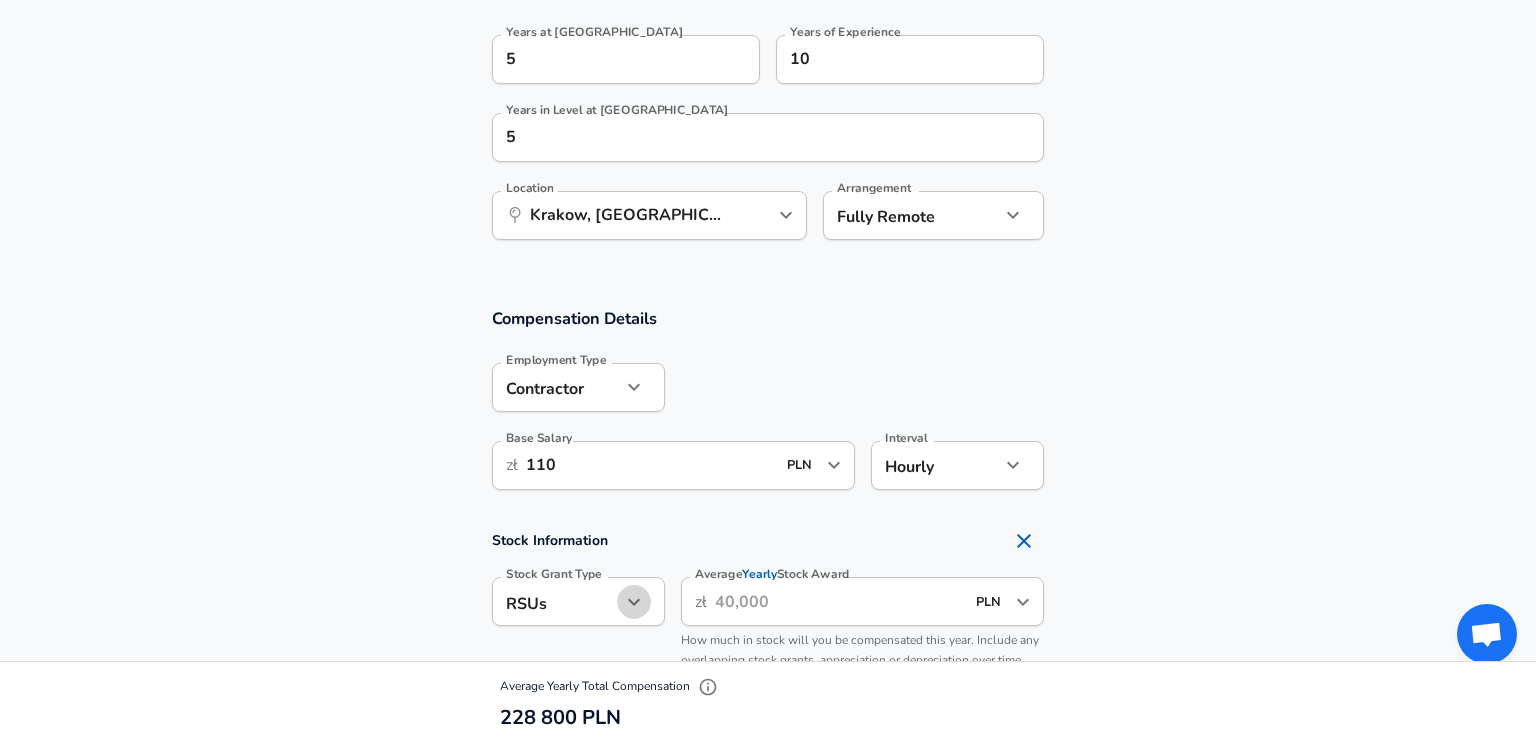 click 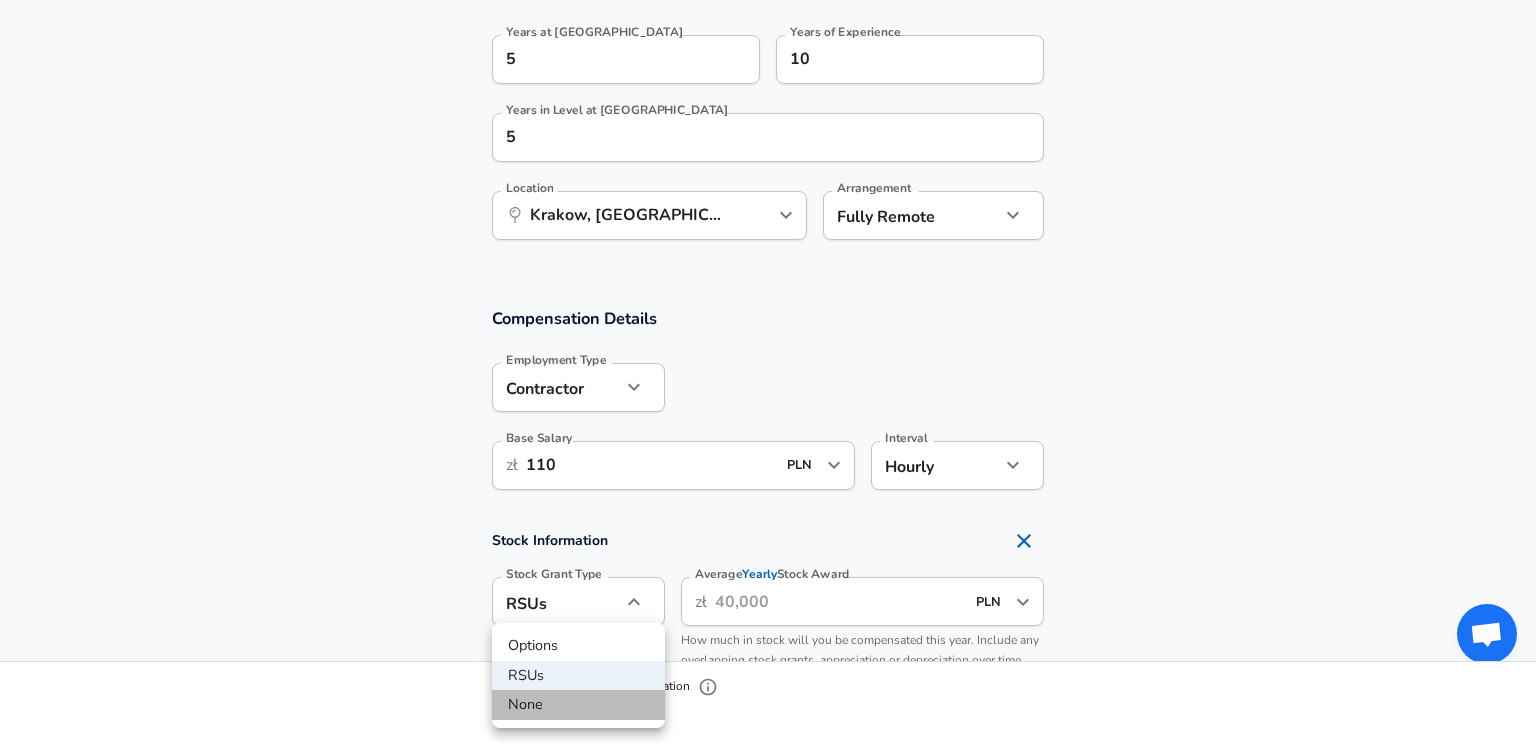 click on "None" at bounding box center [578, 705] 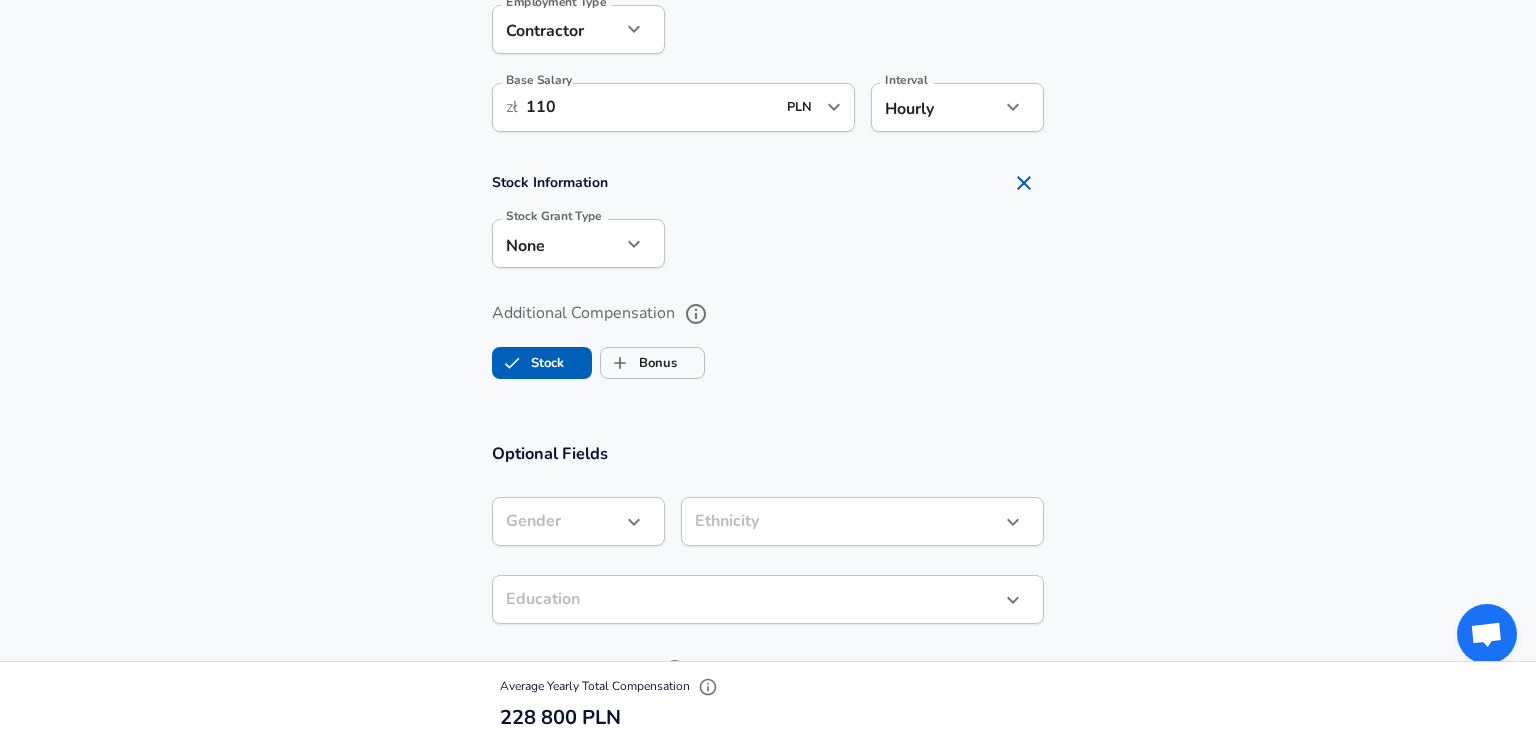 scroll, scrollTop: 1465, scrollLeft: 0, axis: vertical 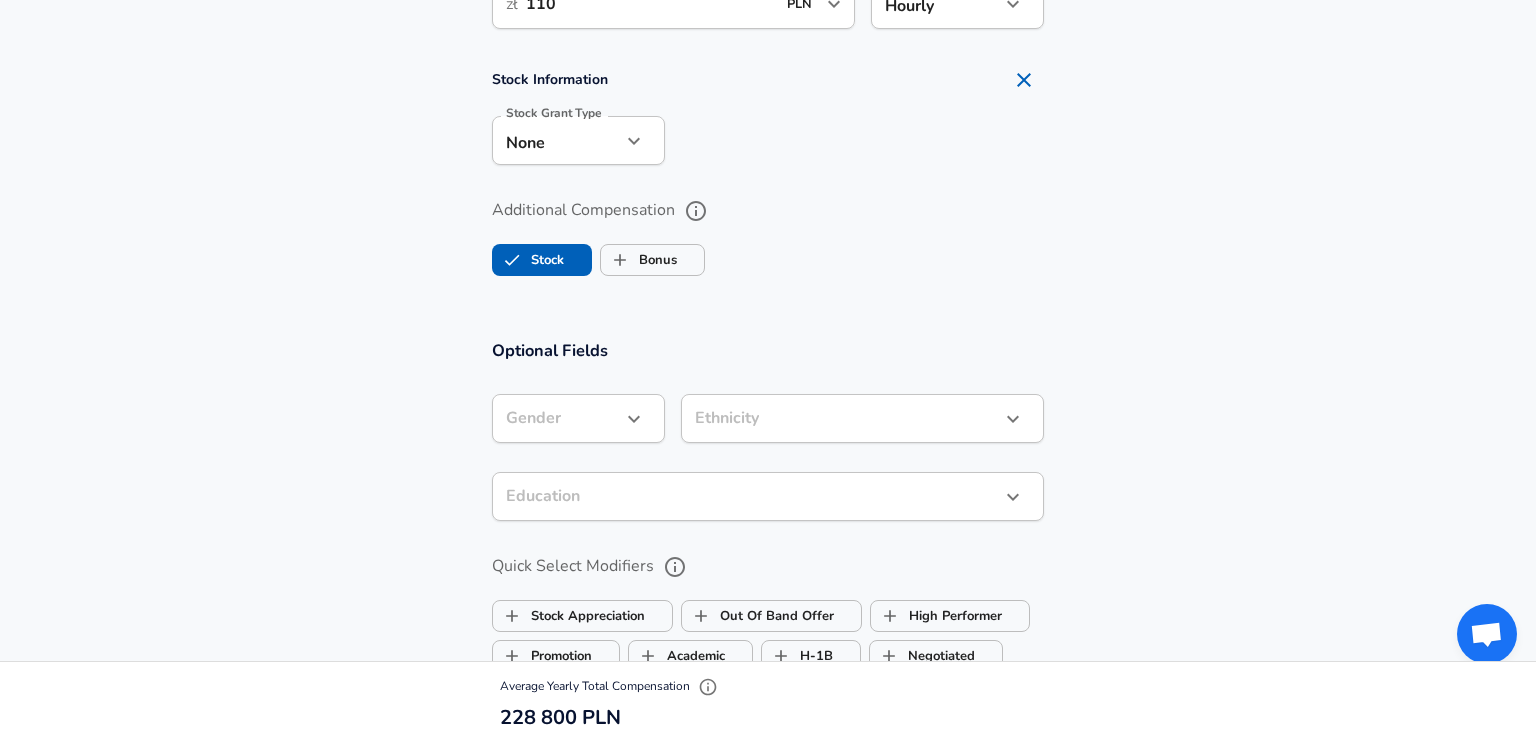click on "Stock" at bounding box center (528, 260) 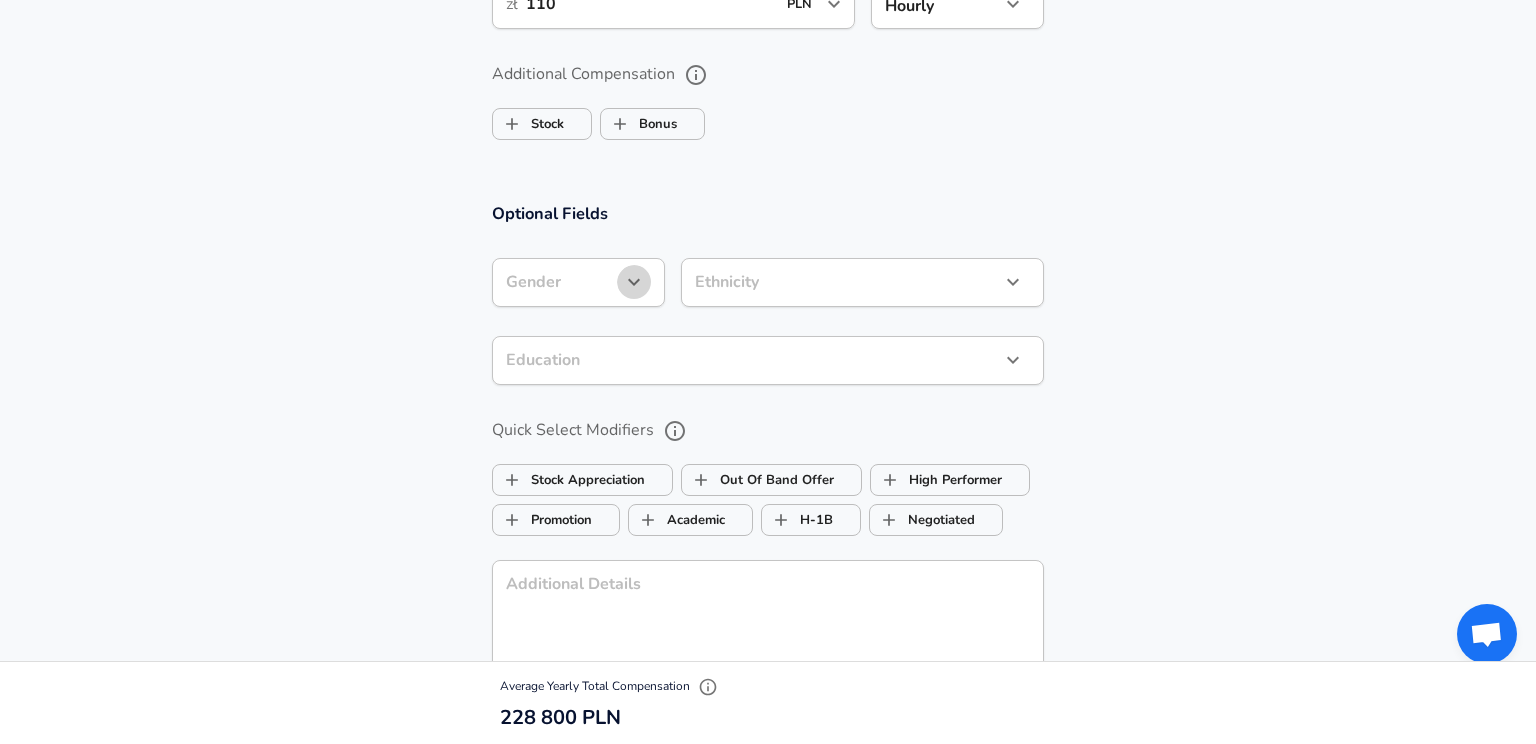 click 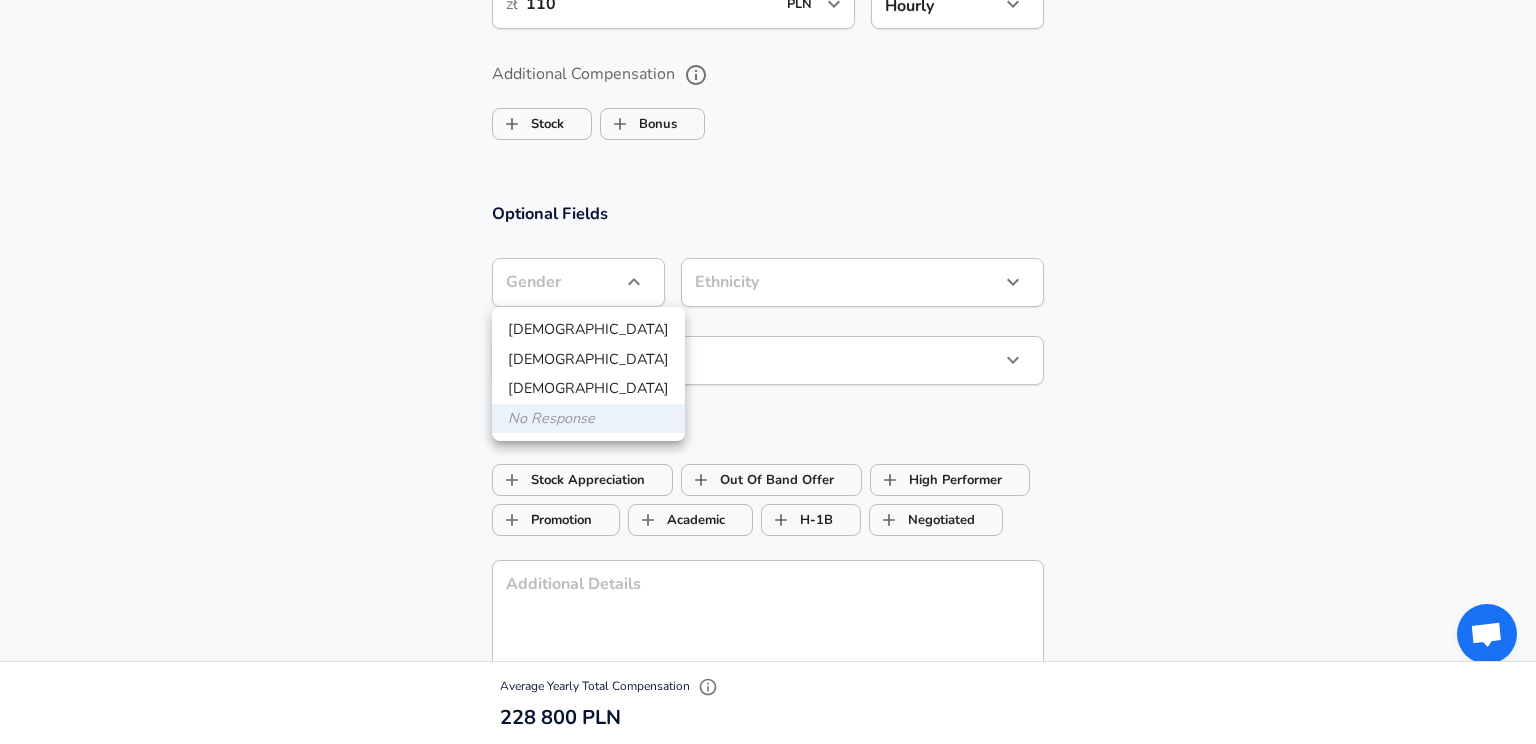 click on "[DEMOGRAPHIC_DATA]" at bounding box center (588, 330) 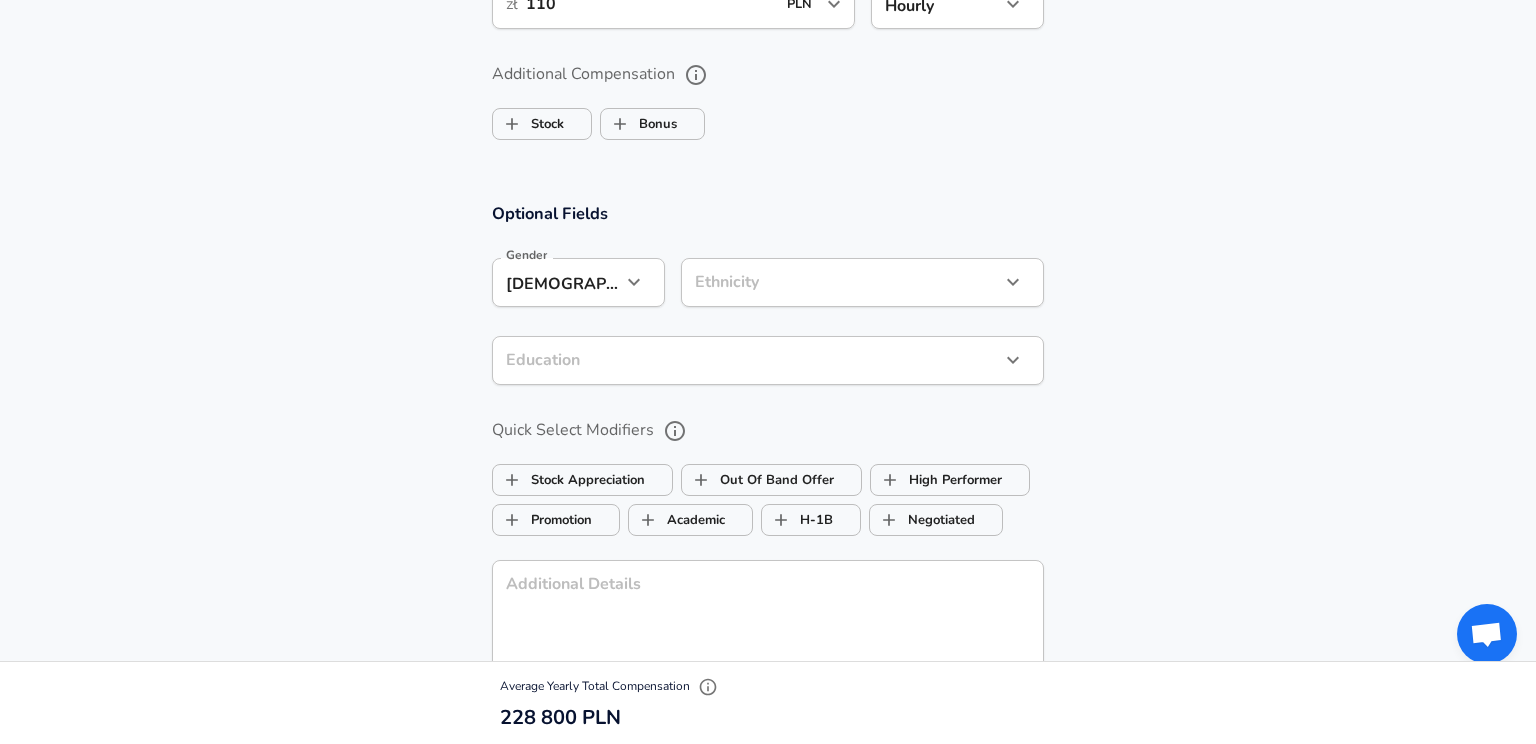 click on "We value your privacy We use cookies to enhance your browsing experience, serve personalized ads or content, and analyze our traffic. By clicking "Accept All", you consent to our use of cookies. Customize    Accept All   Customize Consent Preferences   We use cookies to help you navigate efficiently and perform certain functions. You will find detailed information about all cookies under each consent category below. The cookies that are categorized as "Necessary" are stored on your browser as they are essential for enabling the basic functionalities of the site. ...  Show more Necessary Always Active Necessary cookies are required to enable the basic features of this site, such as providing secure log-in or adjusting your consent preferences. These cookies do not store any personally identifiable data. Cookie _GRECAPTCHA Duration 5 months 27 days Description Google Recaptcha service sets this cookie to identify bots to protect the website against malicious spam attacks. Cookie __stripe_mid Duration 1 year MR" at bounding box center (768, -1093) 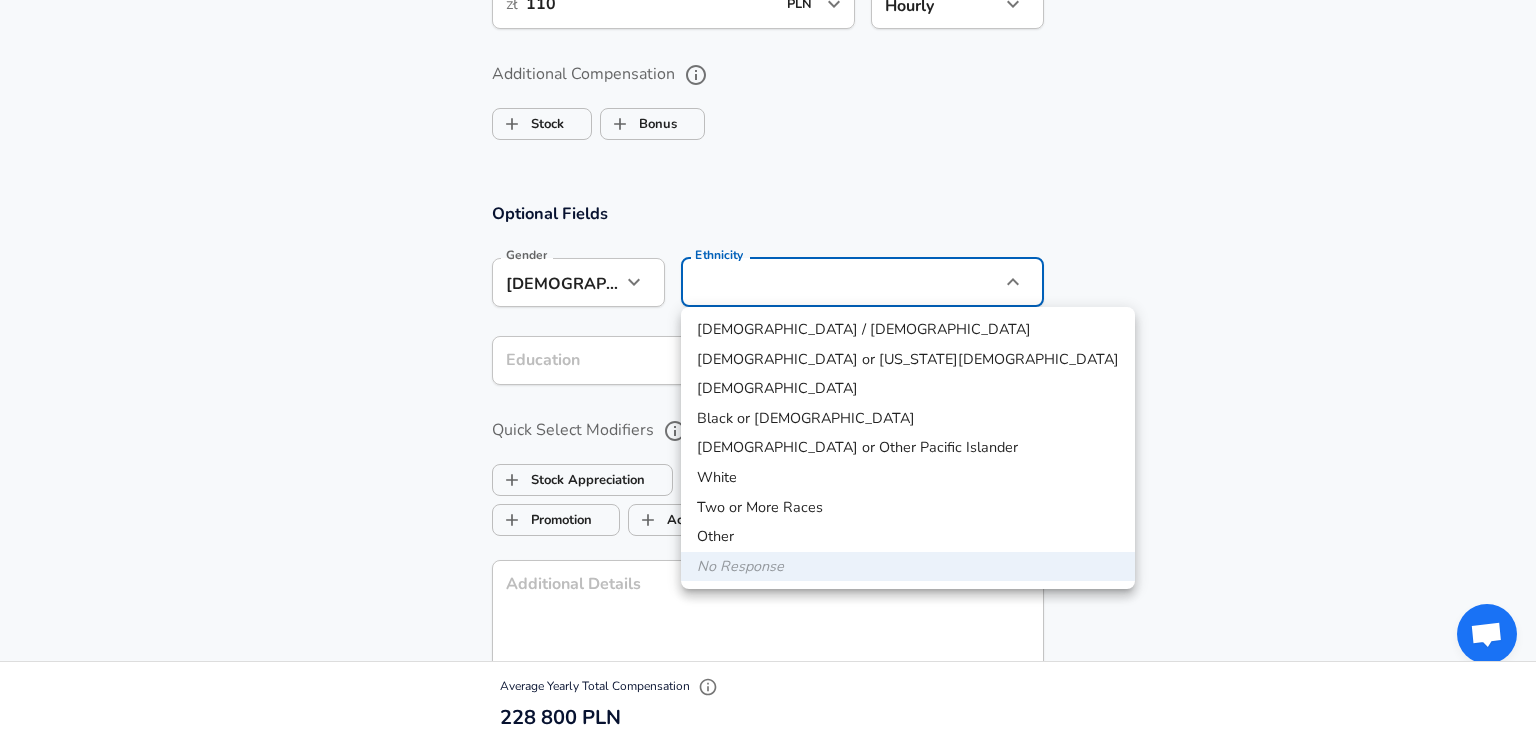 click on "White" at bounding box center (908, 478) 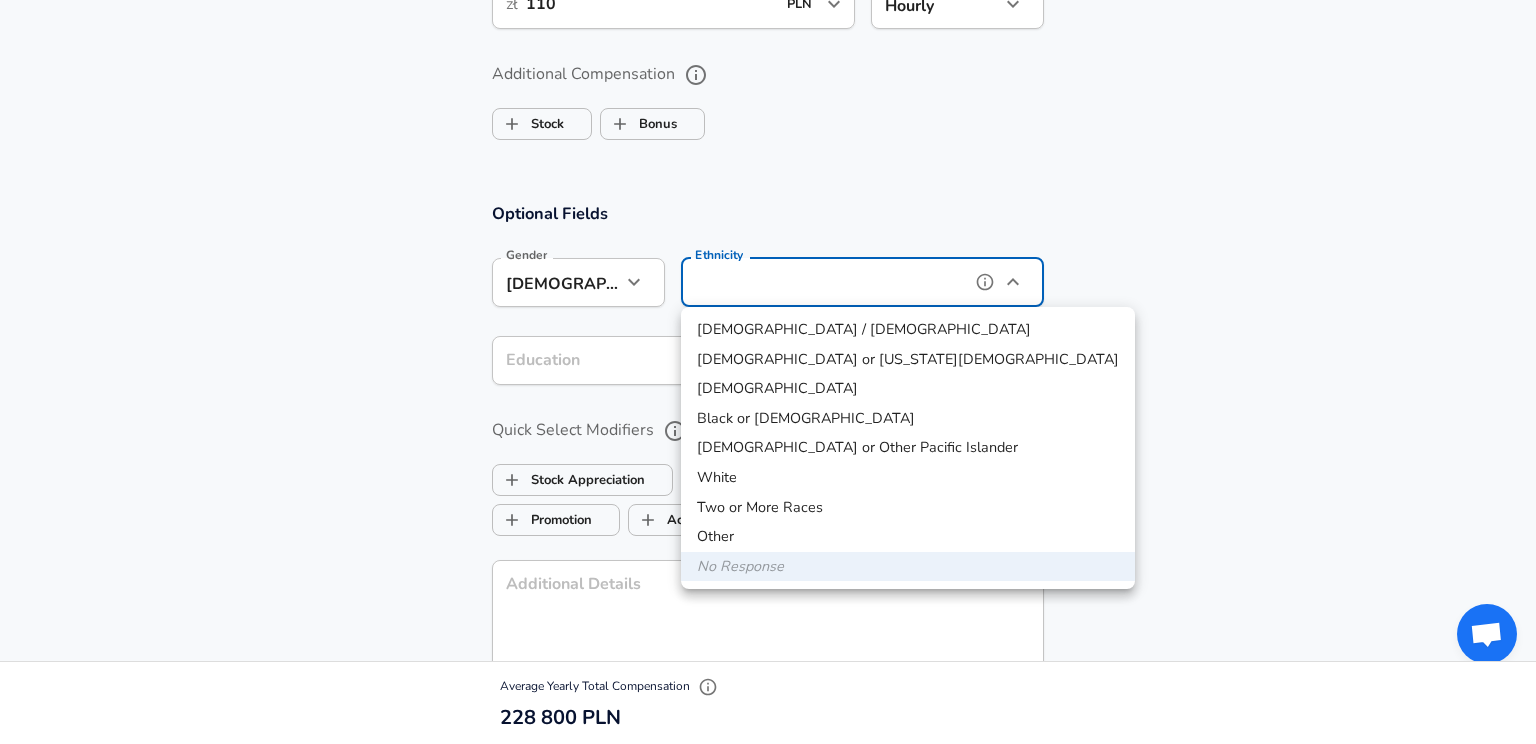 type on "White" 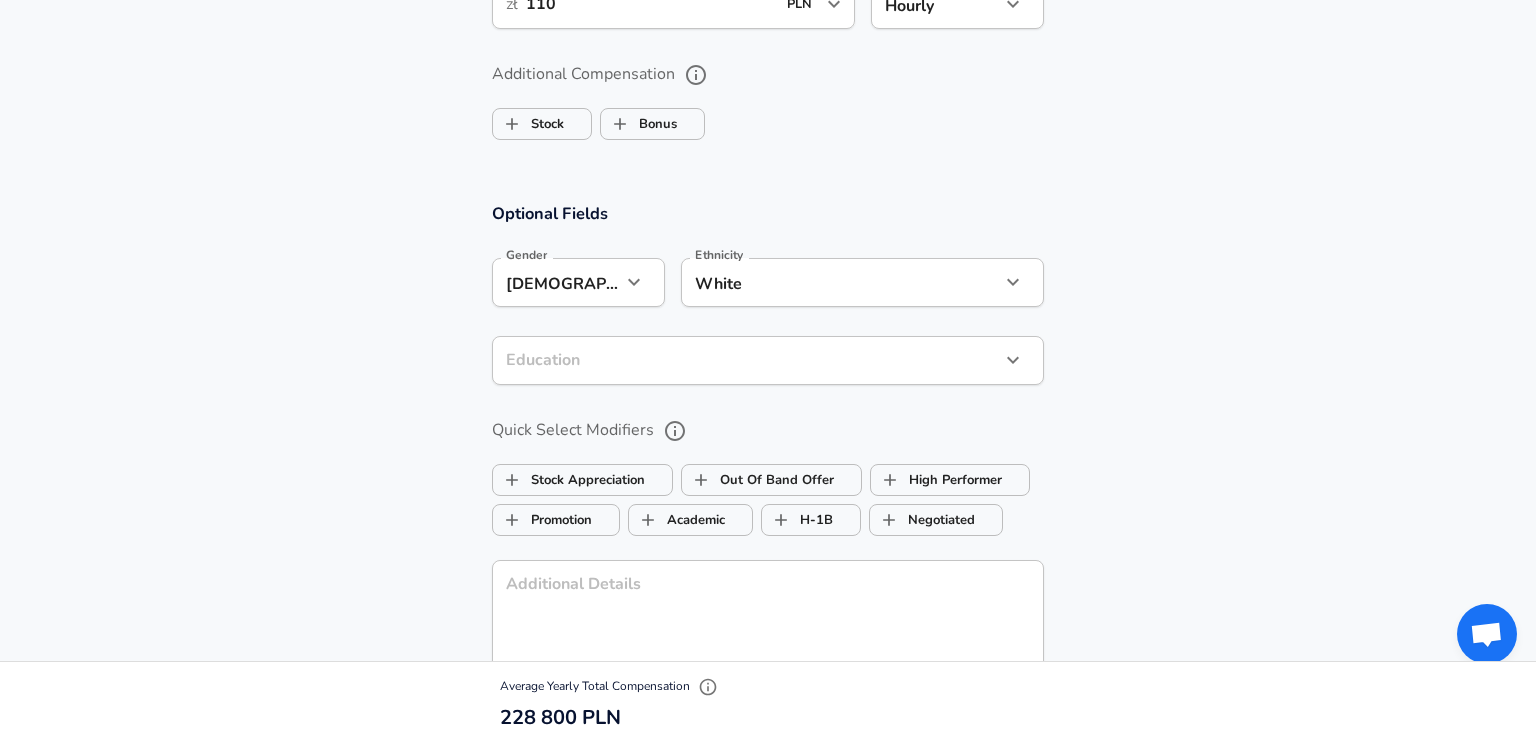 click on "​ Education" at bounding box center (768, 360) 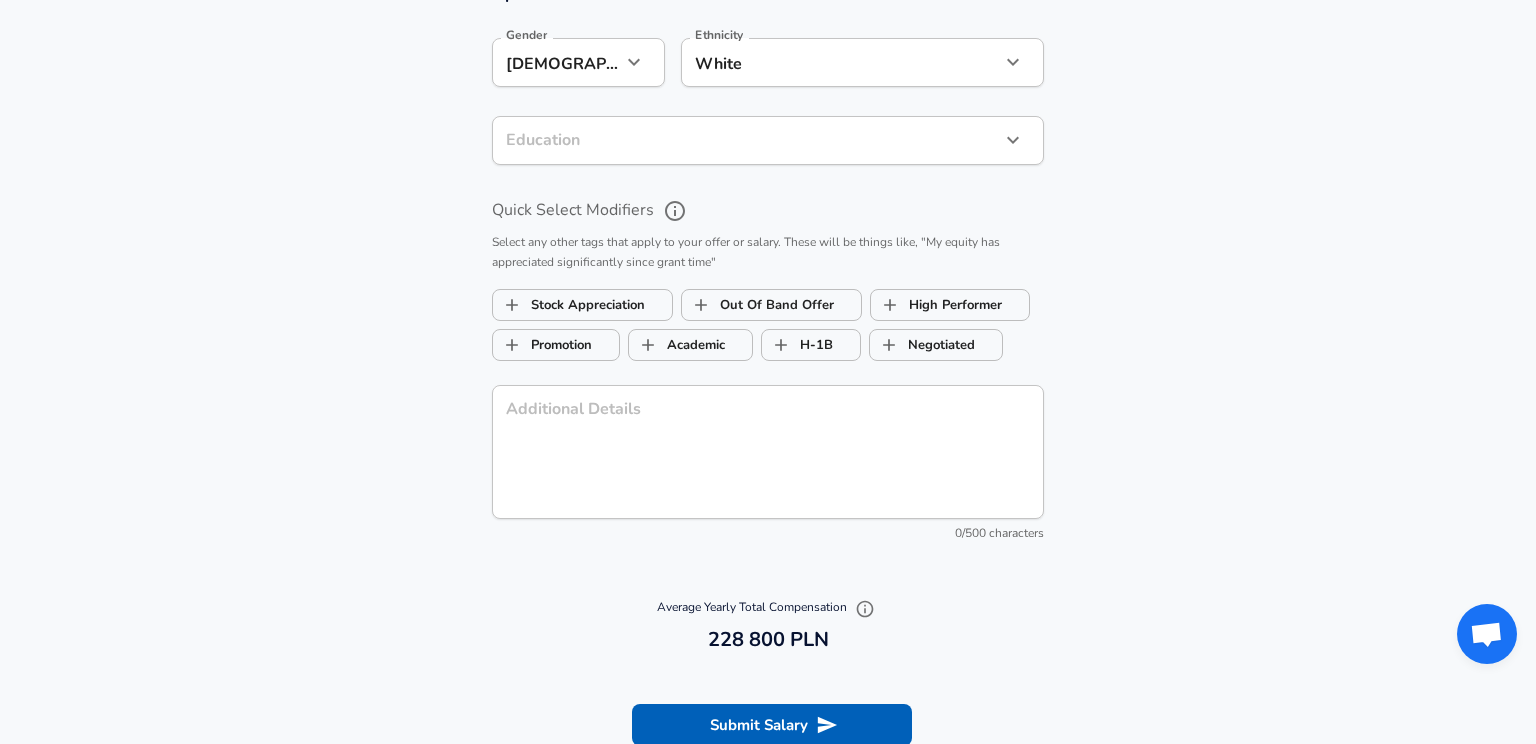 scroll, scrollTop: 1724, scrollLeft: 0, axis: vertical 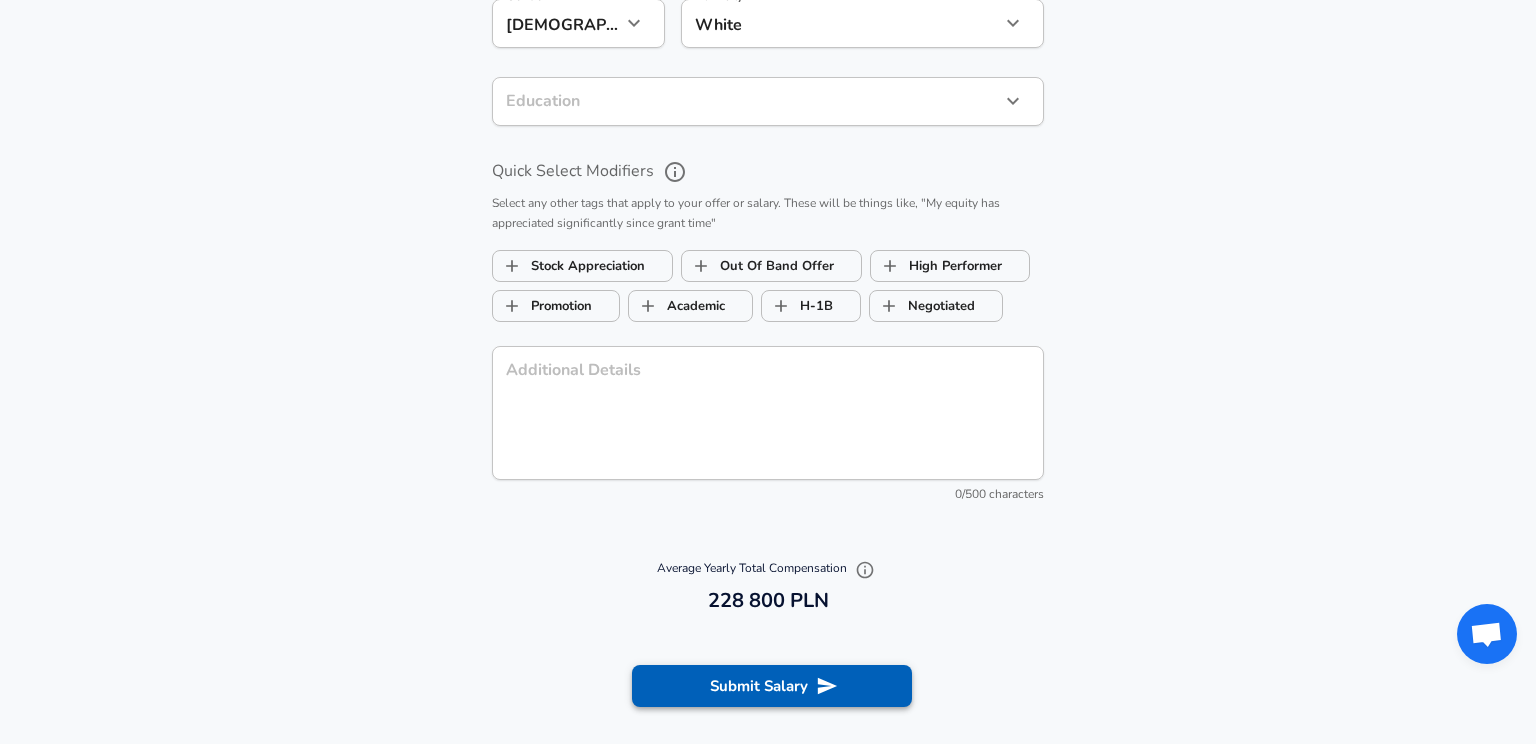 type 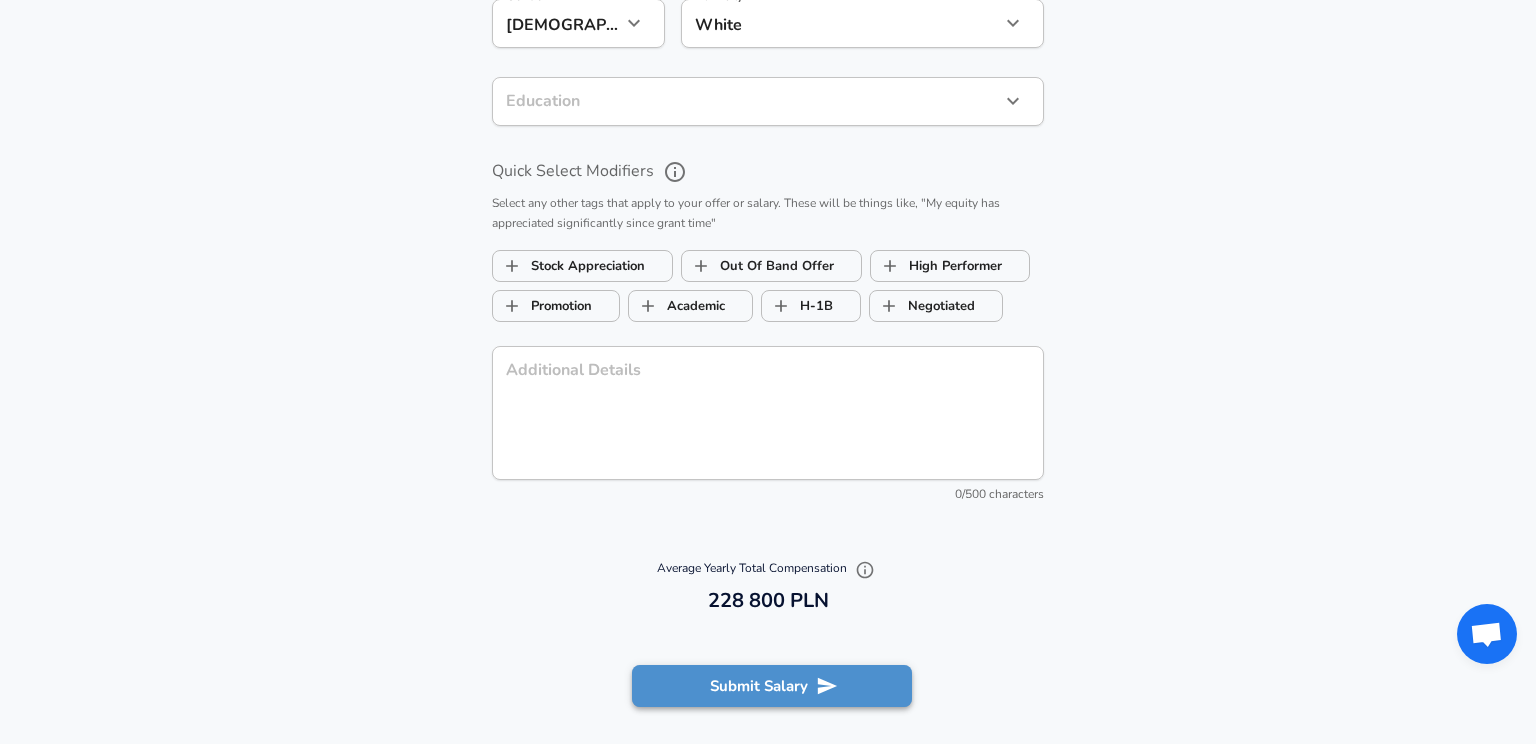click on "Submit Salary" at bounding box center [772, 686] 